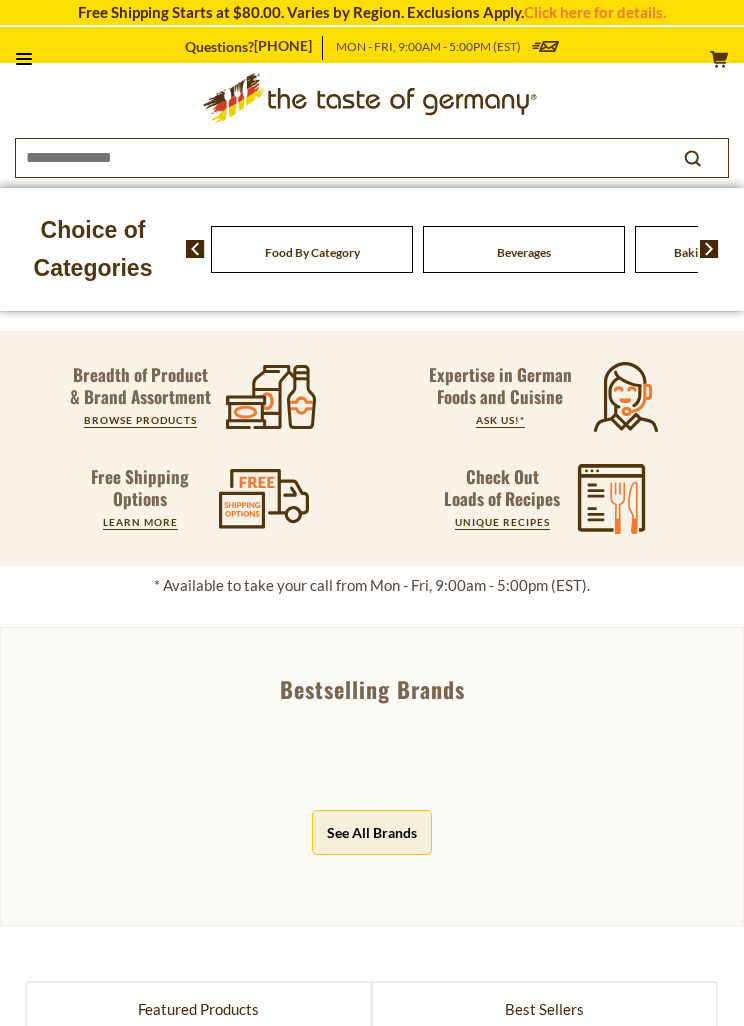 scroll, scrollTop: 0, scrollLeft: 0, axis: both 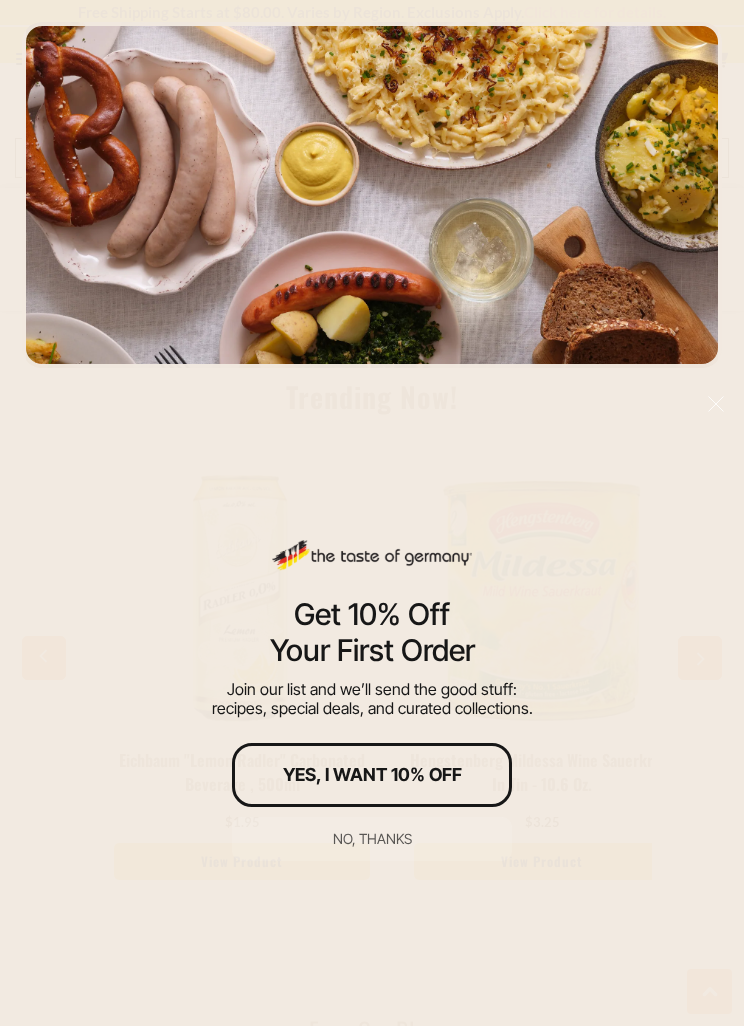 click on "No, thanks" at bounding box center [372, 839] 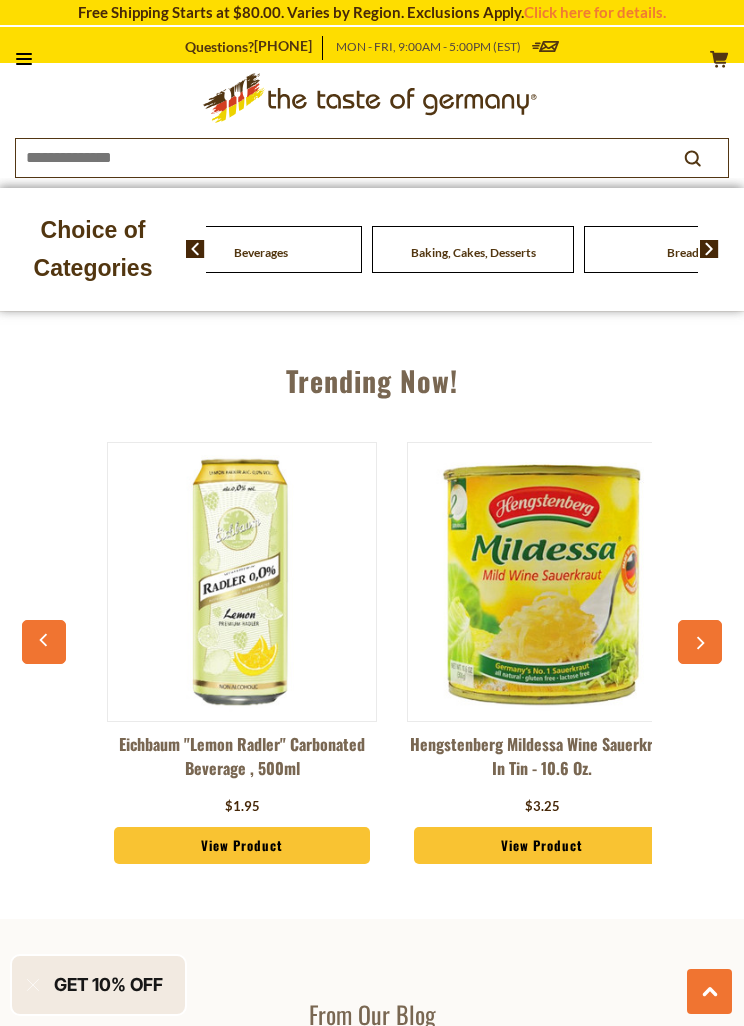 click on "Beverages" at bounding box center (49, 249) 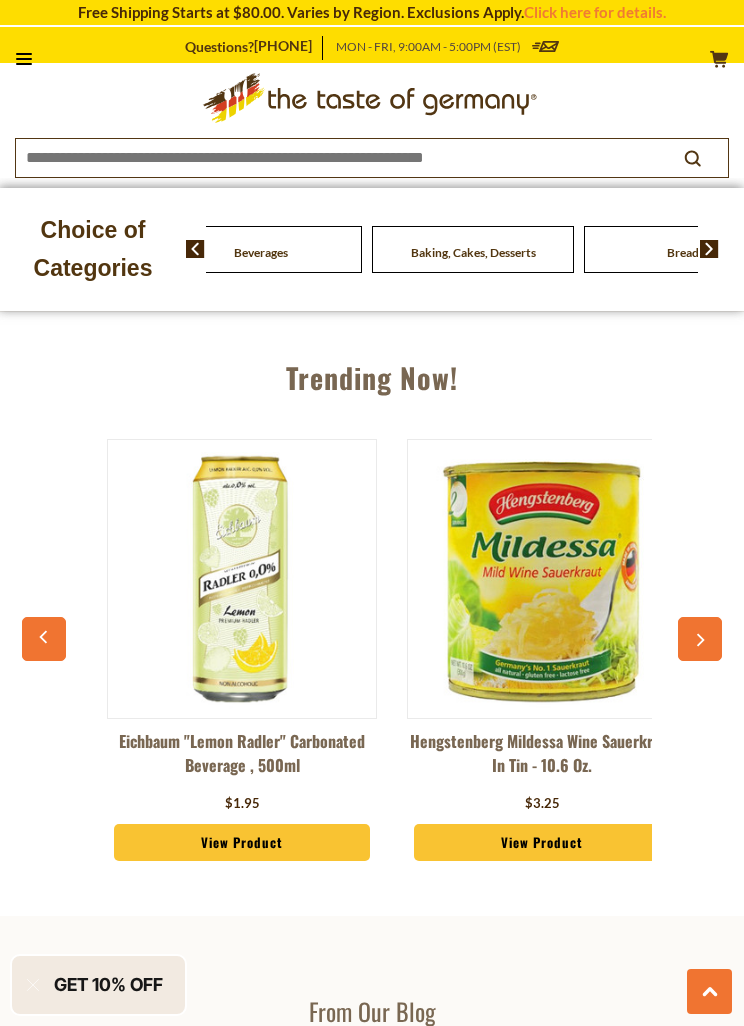 click at bounding box center (709, 249) 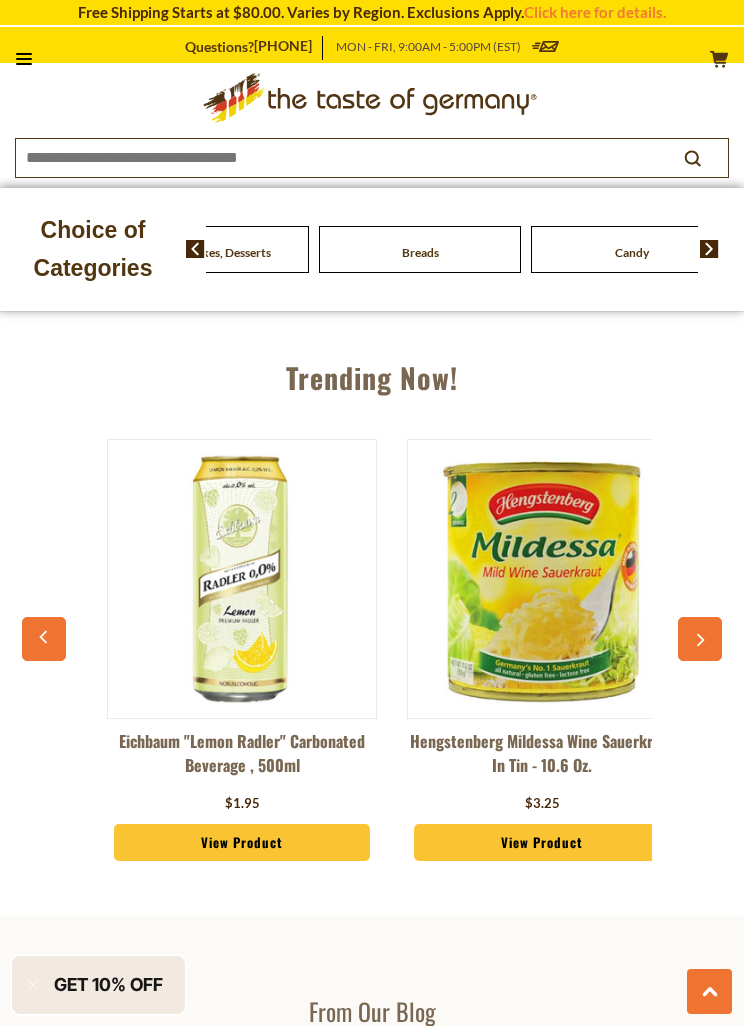 click at bounding box center [709, 249] 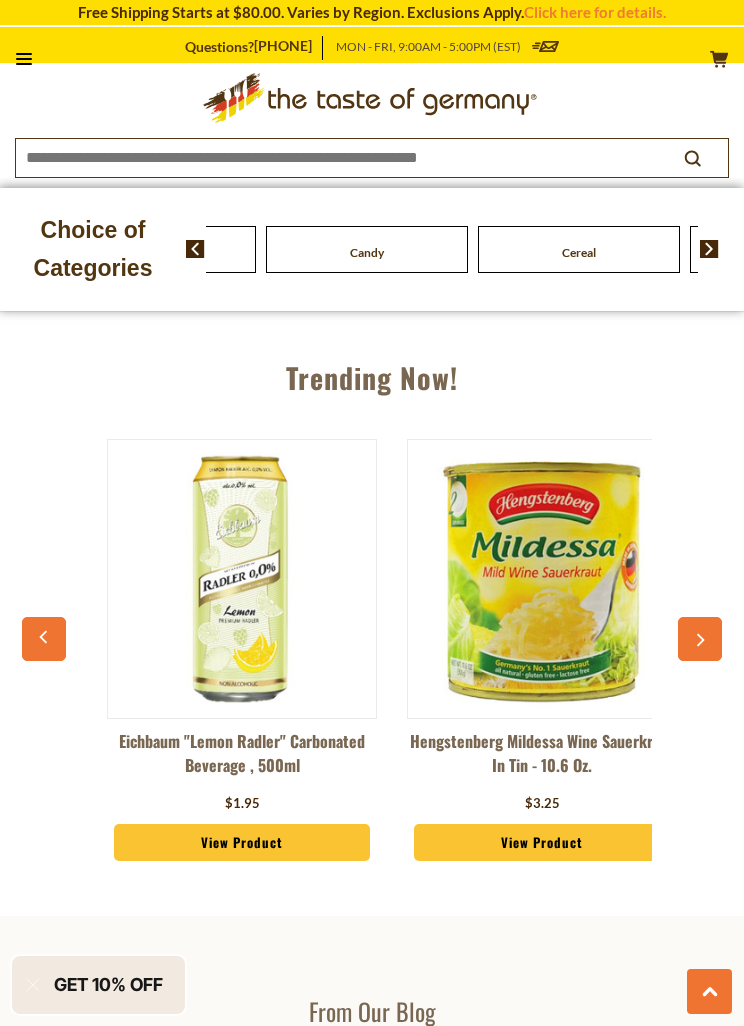 click at bounding box center [709, 249] 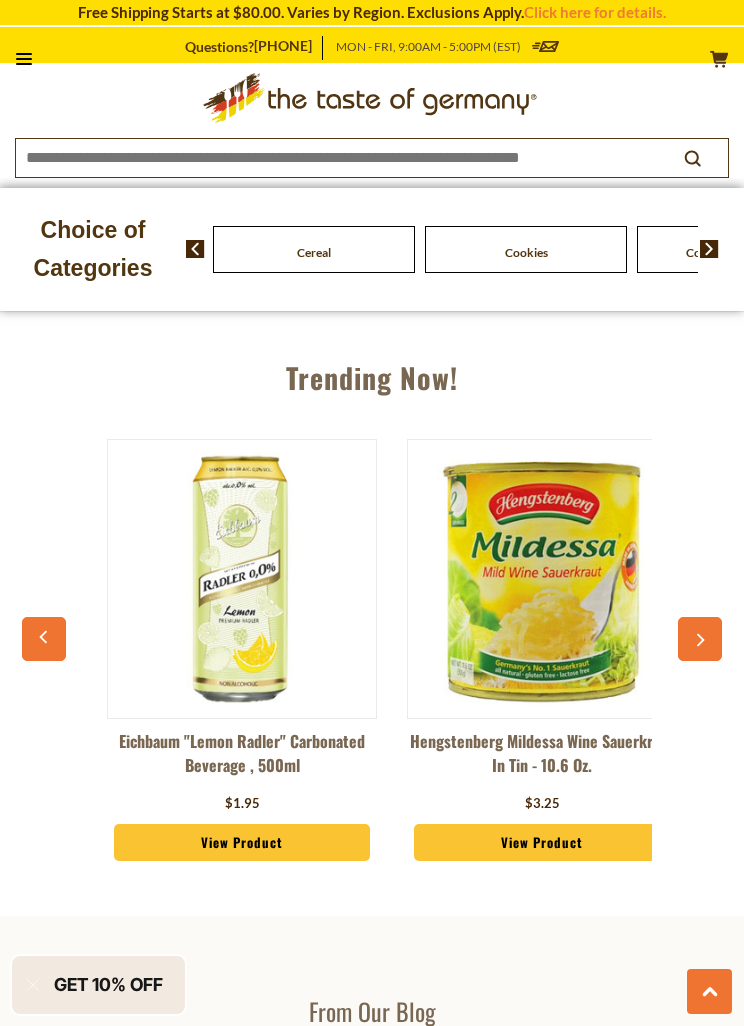 click at bounding box center (709, 249) 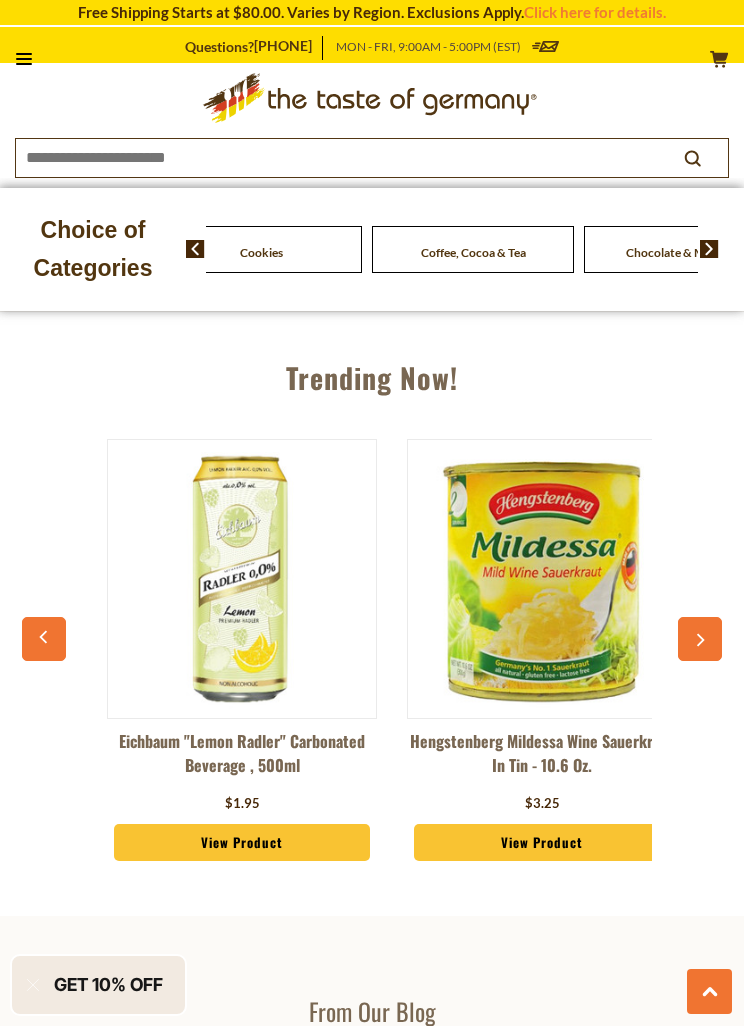 click at bounding box center (709, 249) 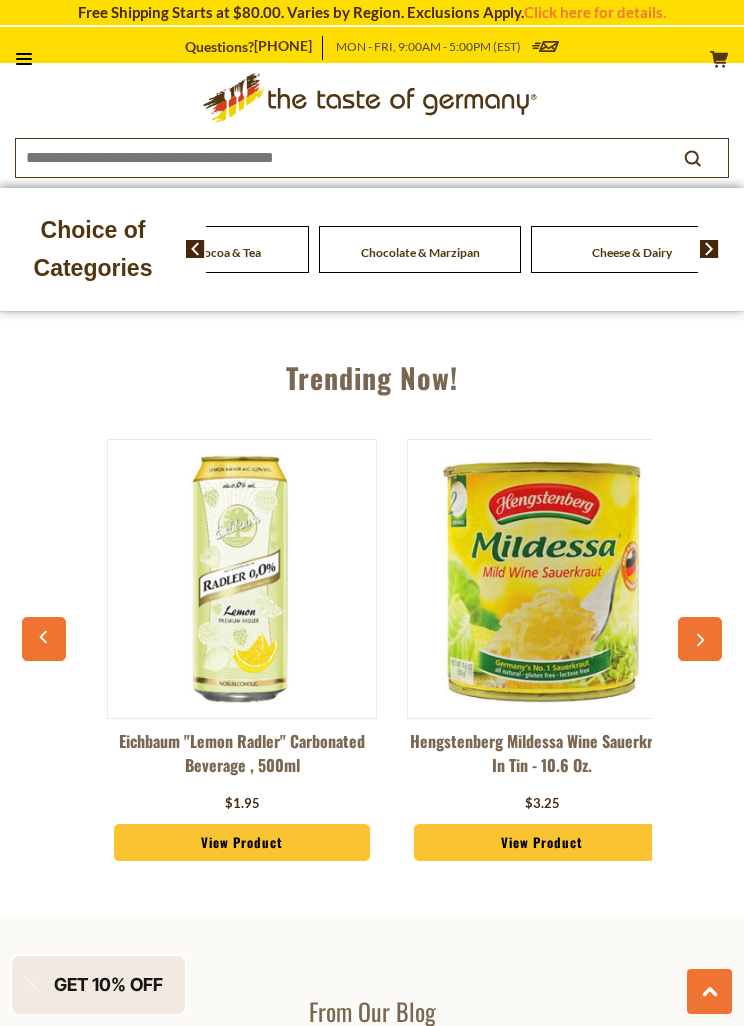 click on "Food By Category
Beverages
Baking, Cakes, Desserts
Breads
Candy
Cereal
Cookies
Coffee, Cocoa & Tea
Chocolate & Marzipan
Cheese & Dairy" at bounding box center (465, 249) 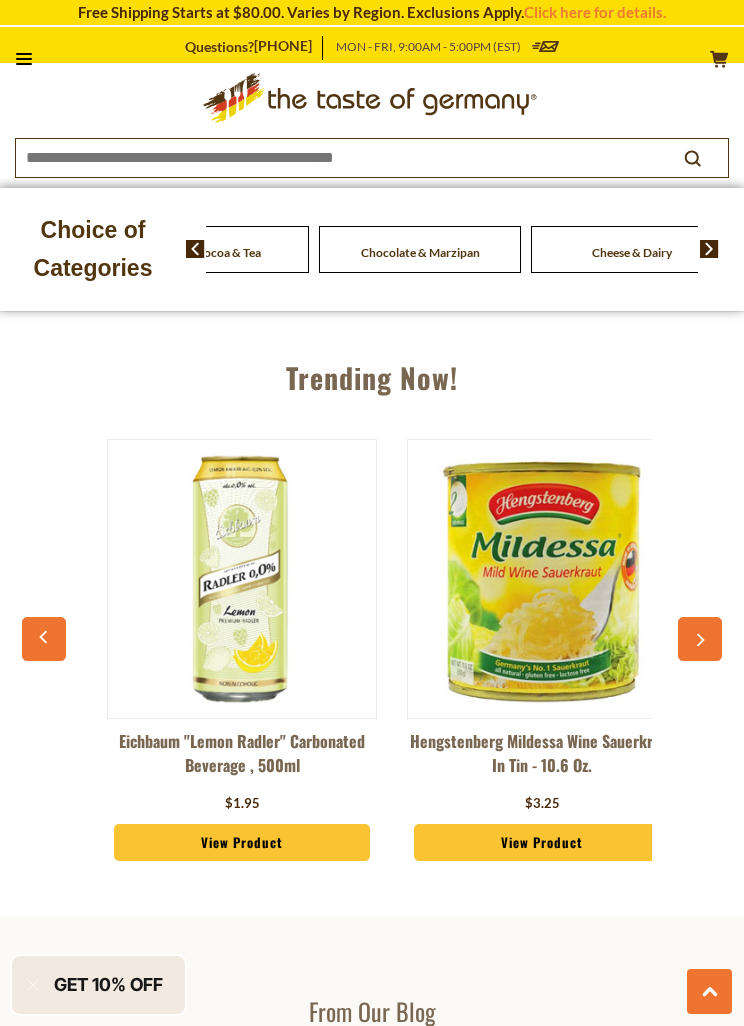 click at bounding box center (709, 249) 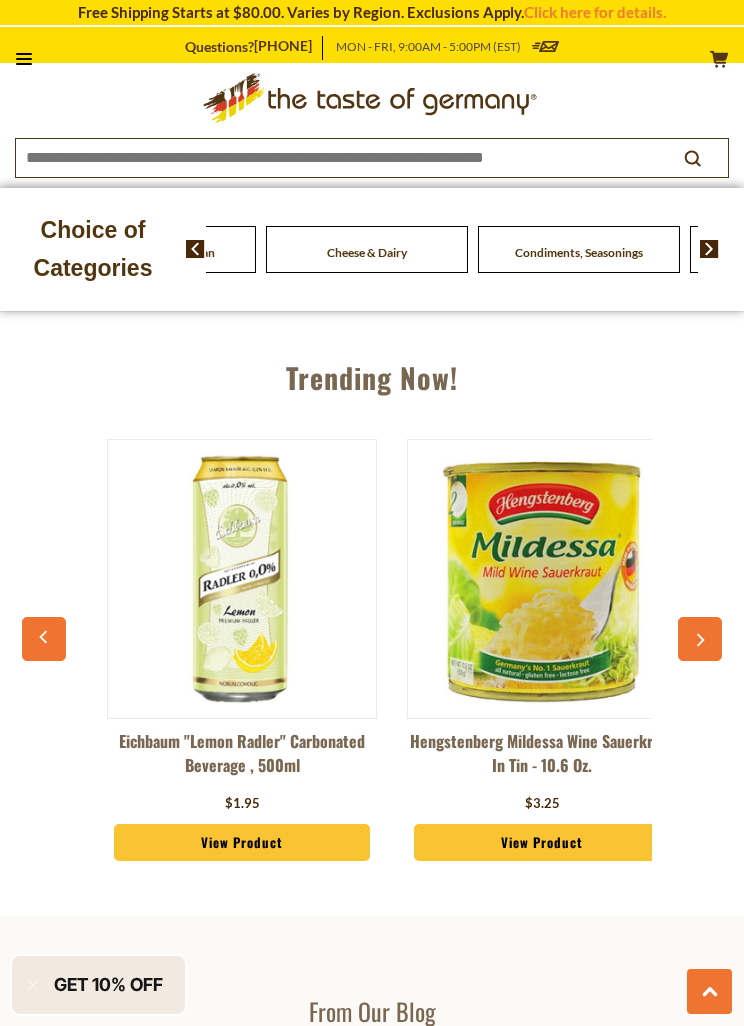 click at bounding box center (709, 249) 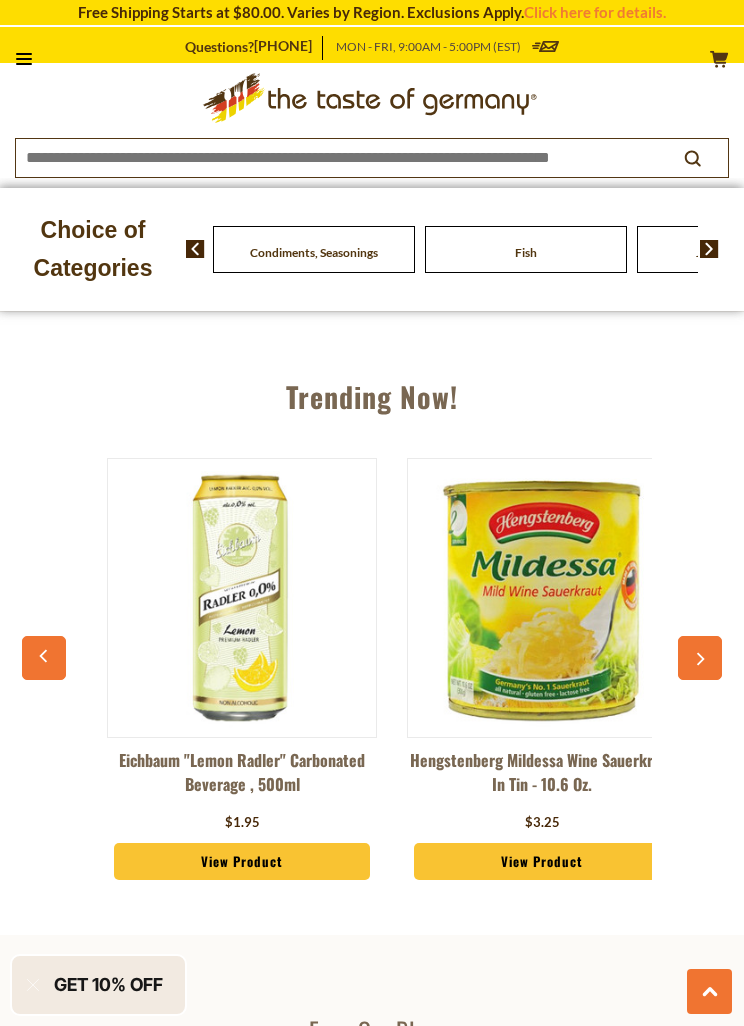 click on "Food By Category
Beverages
Baking, Cakes, Desserts
Breads
Candy
Cereal
Cookies
Coffee, Cocoa & Tea
Chocolate & Marzipan
Cheese & Dairy" at bounding box center (465, 249) 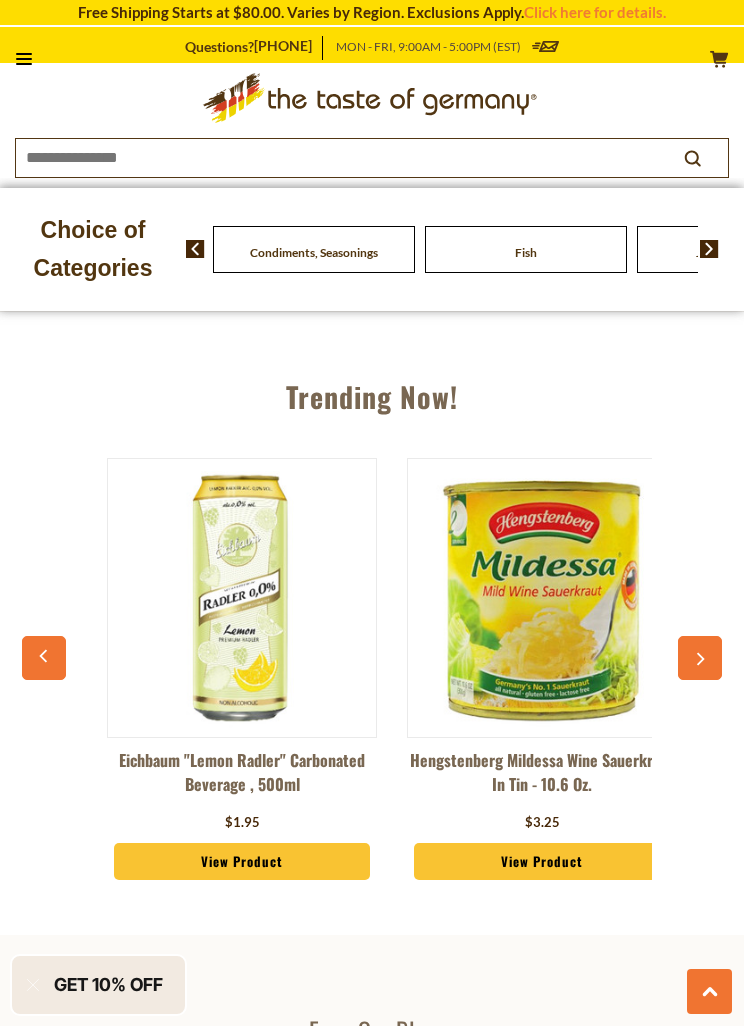click at bounding box center [709, 249] 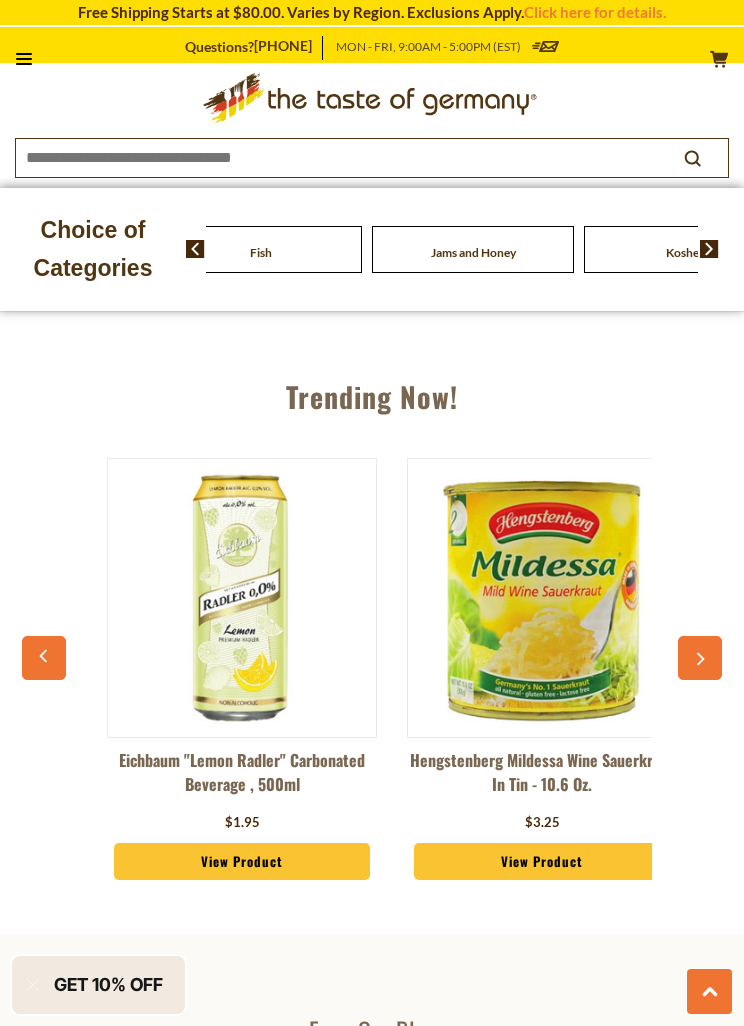 click at bounding box center (709, 249) 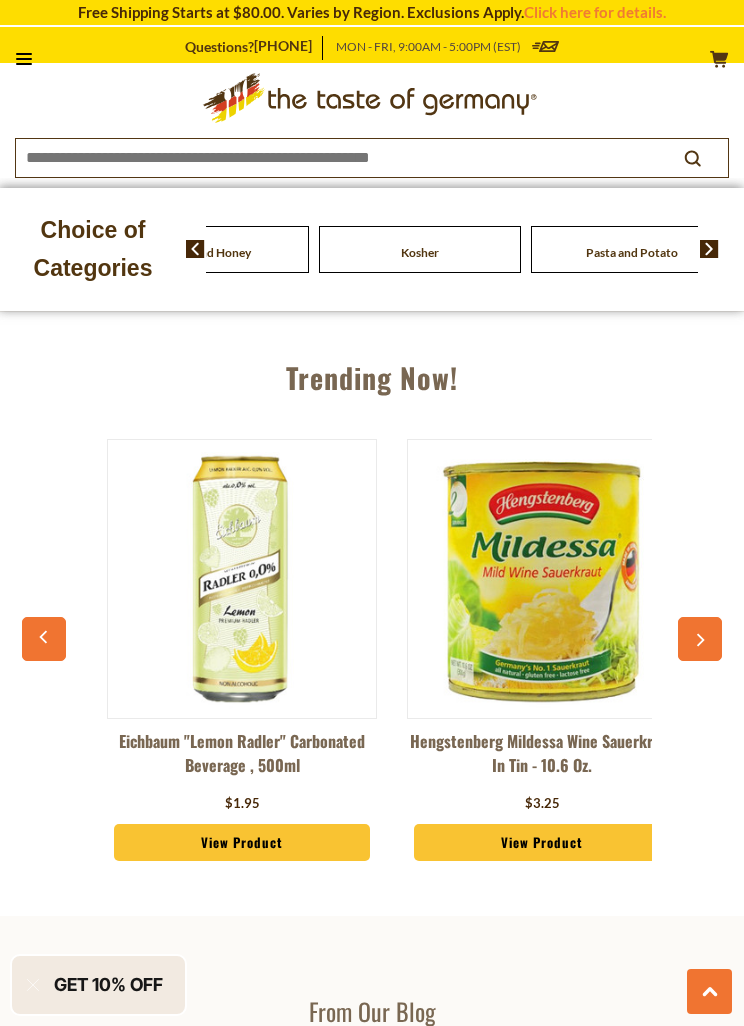 click on "Pickled Vegetables" at bounding box center [-2336, 249] 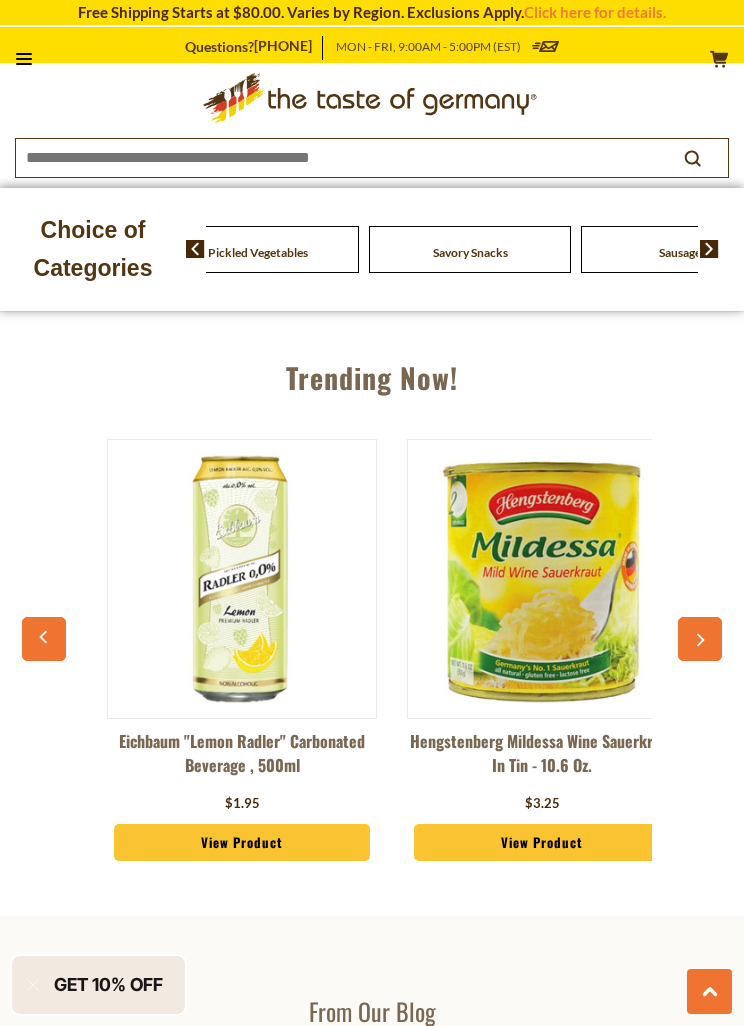 click on "Pickled Vegetables" at bounding box center [258, 252] 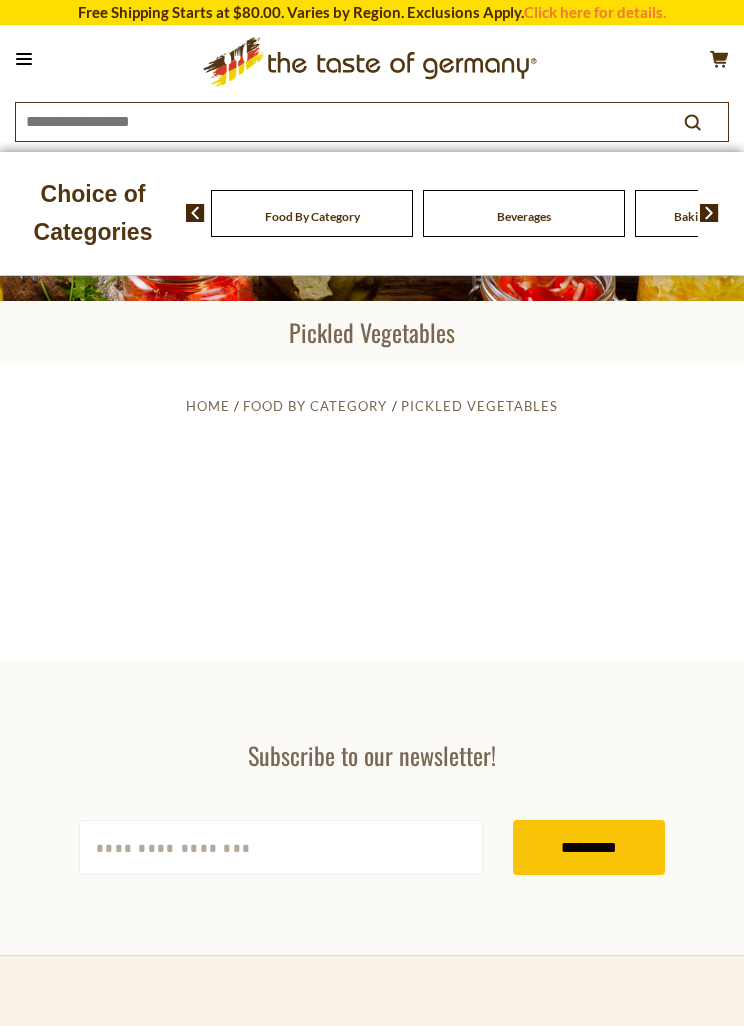 scroll, scrollTop: 0, scrollLeft: 0, axis: both 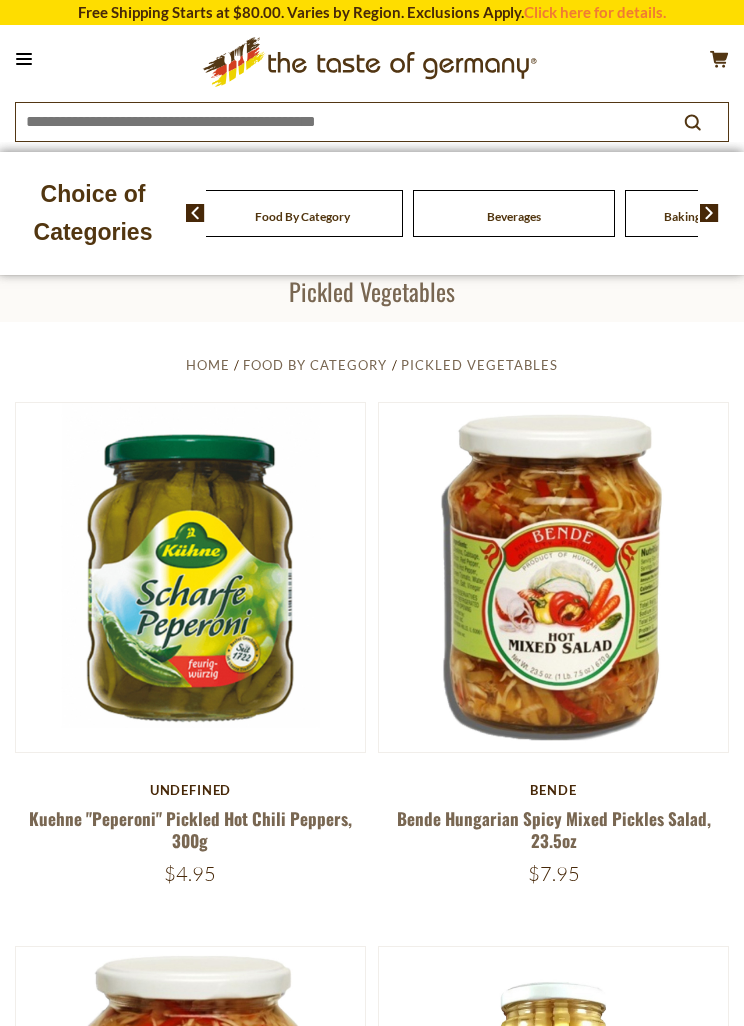 click on "Food By Category
Beverages
Baking, Cakes, Desserts
Breads
Candy
Cereal
Cookies
Coffee, Cocoa & Tea
Chocolate & Marzipan
Cheese & Dairy
Fish" at bounding box center (2210, 213) 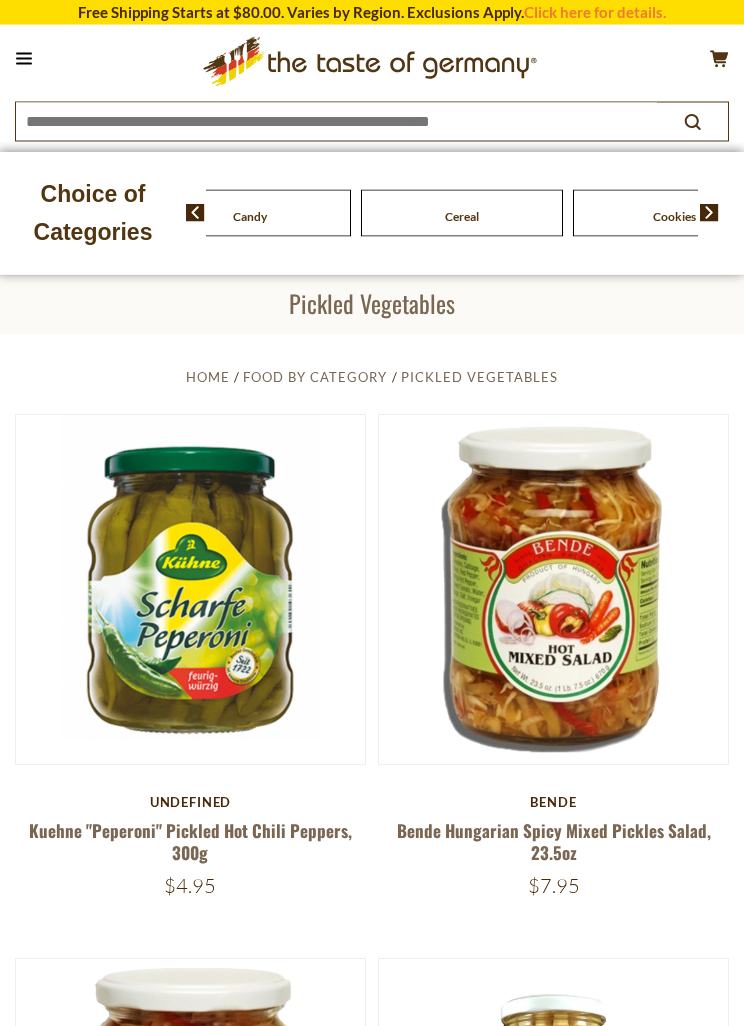 scroll, scrollTop: 0, scrollLeft: 0, axis: both 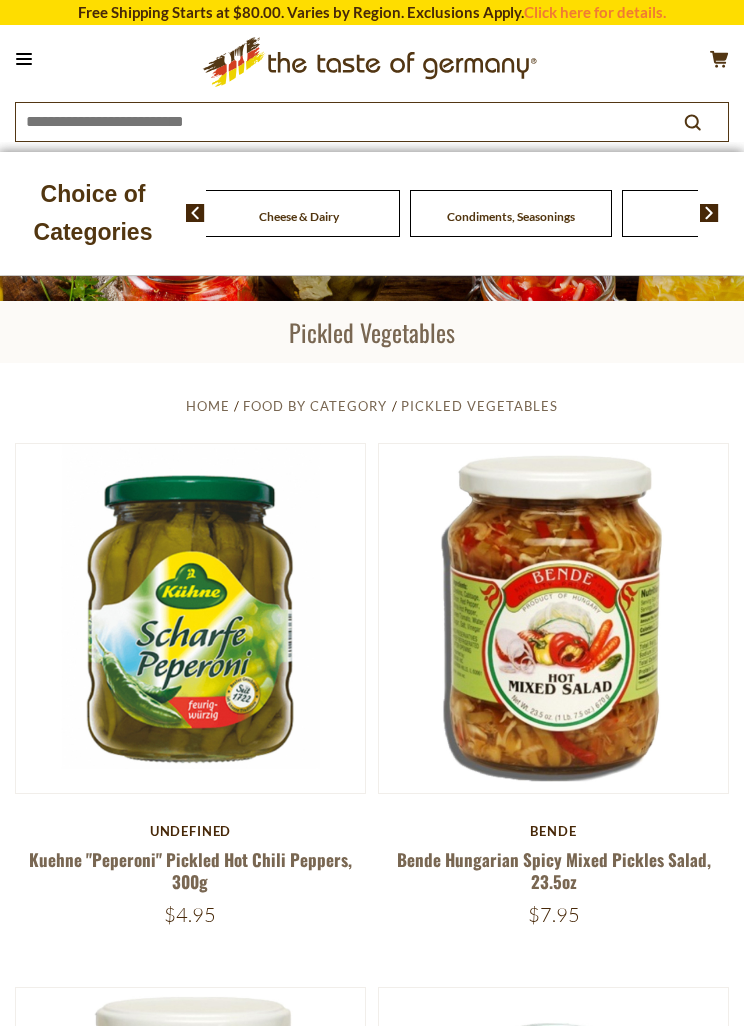 click at bounding box center [709, 213] 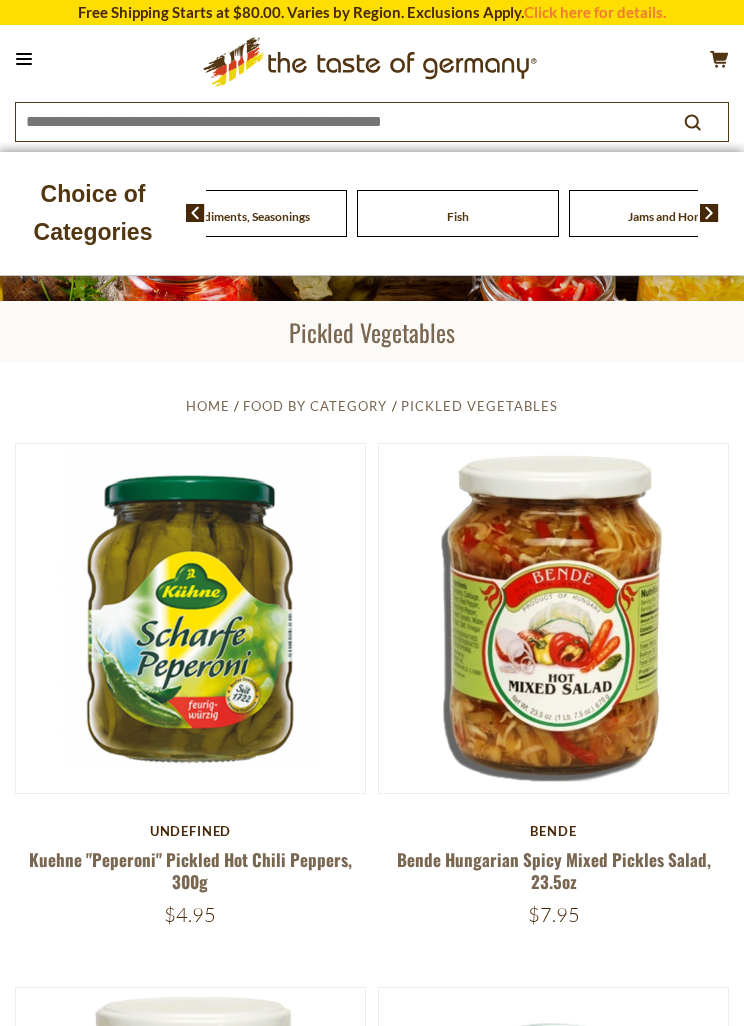 click at bounding box center (702, 213) 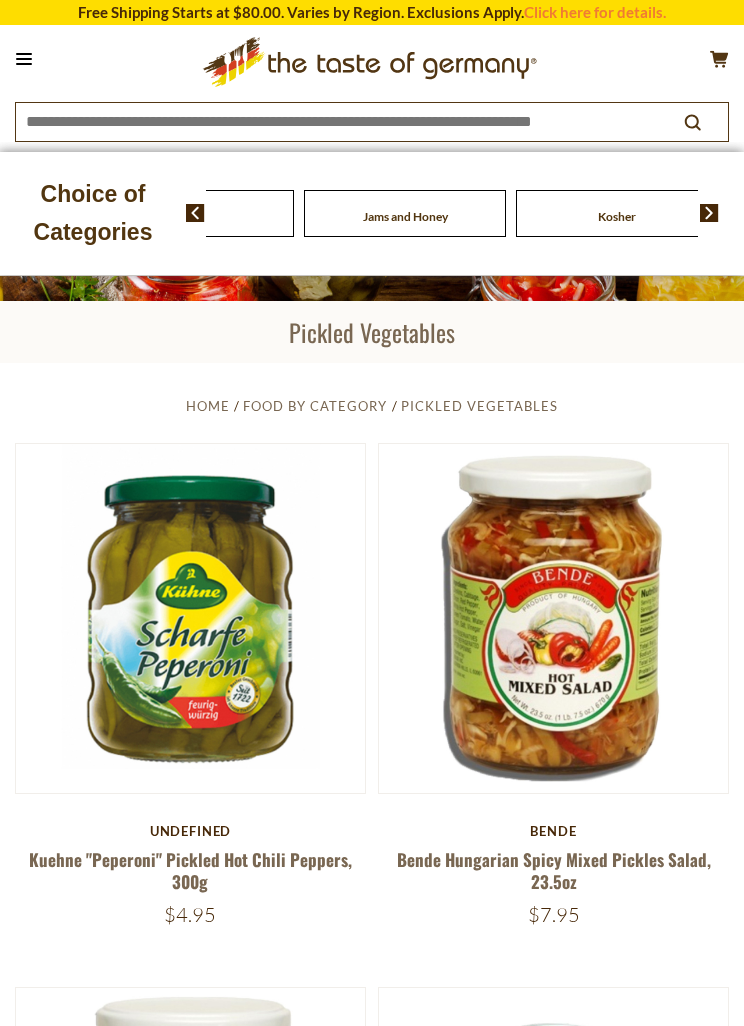 click at bounding box center [709, 213] 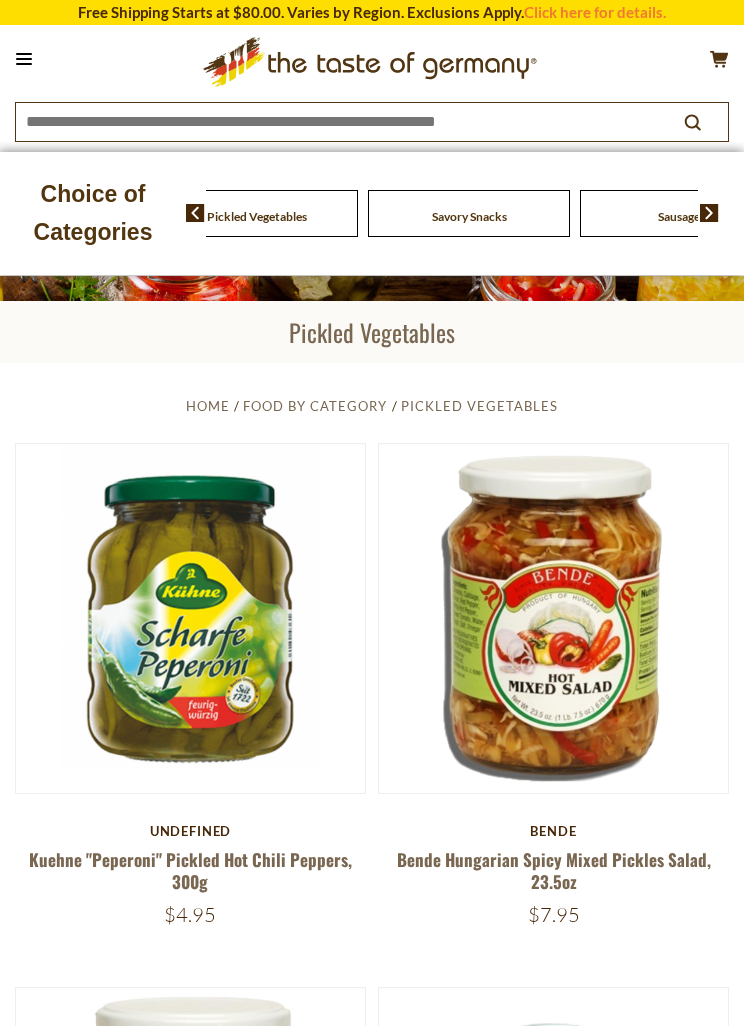 click on "Pickled Vegetables" at bounding box center [257, 216] 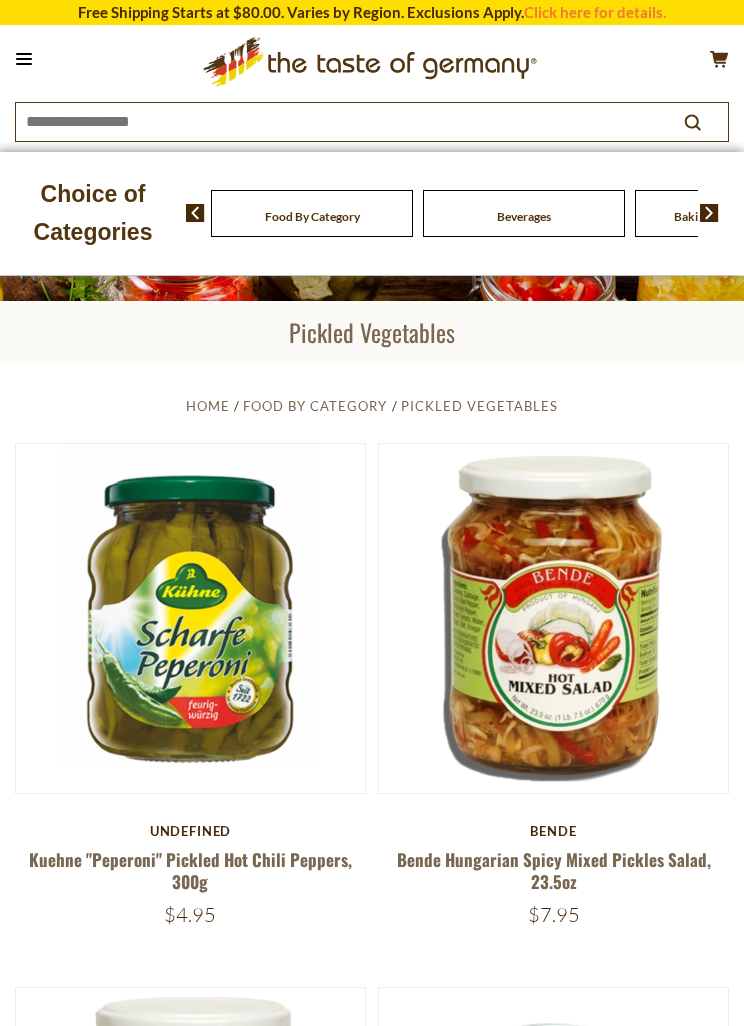 scroll, scrollTop: 0, scrollLeft: 0, axis: both 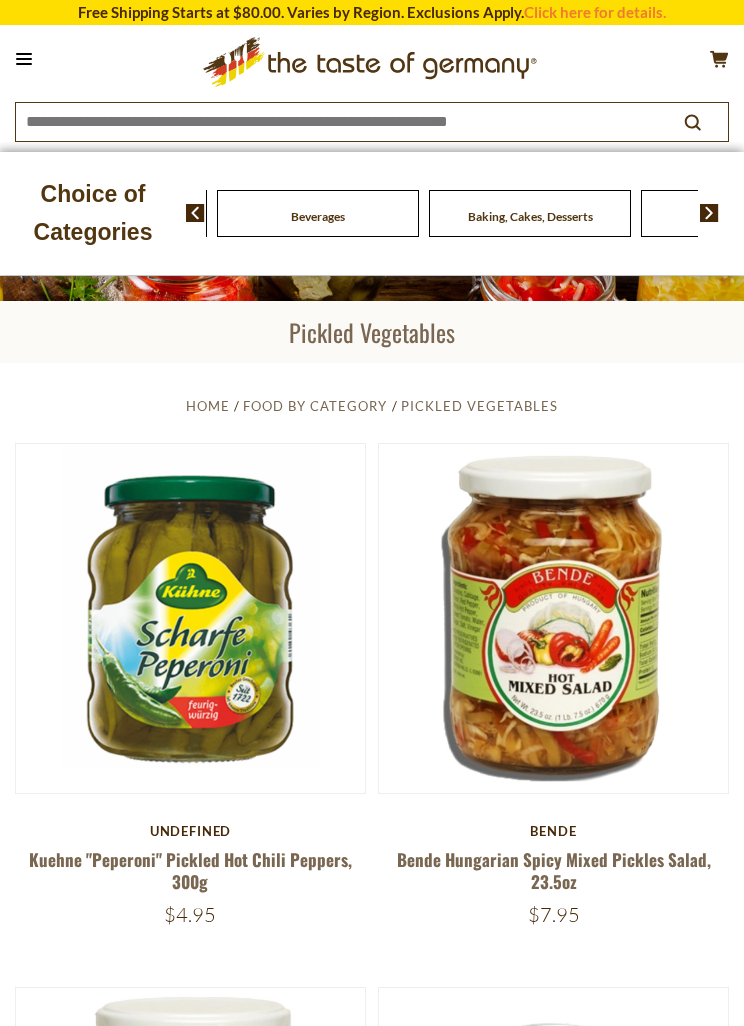 click on "Food By Category" at bounding box center [106, 216] 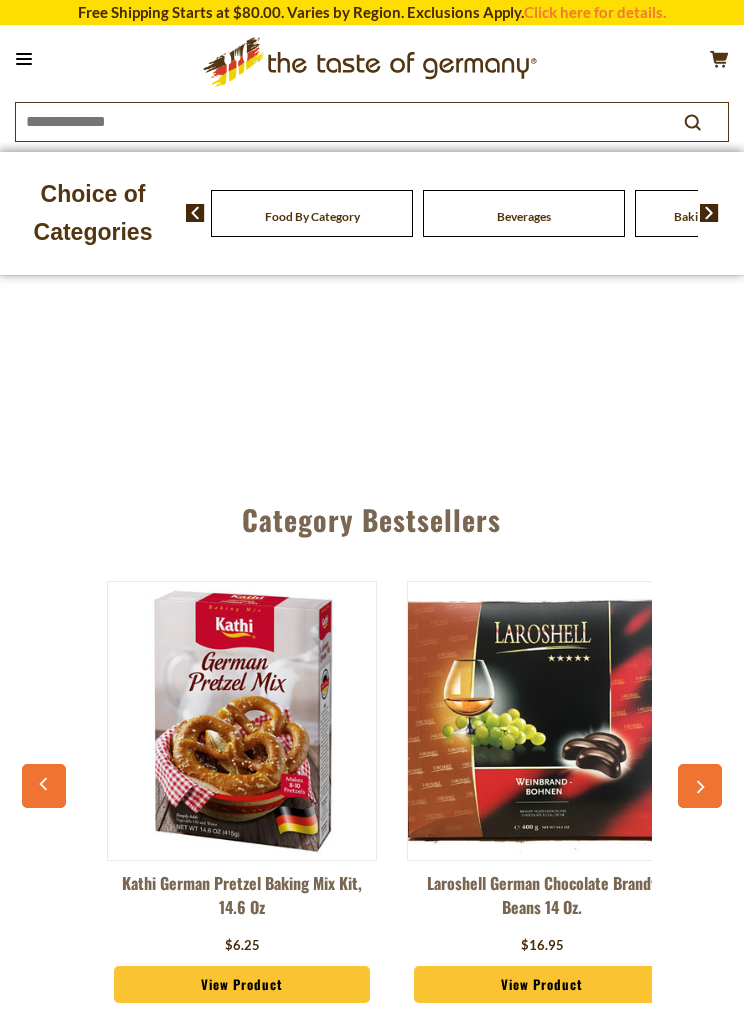 scroll, scrollTop: 0, scrollLeft: 0, axis: both 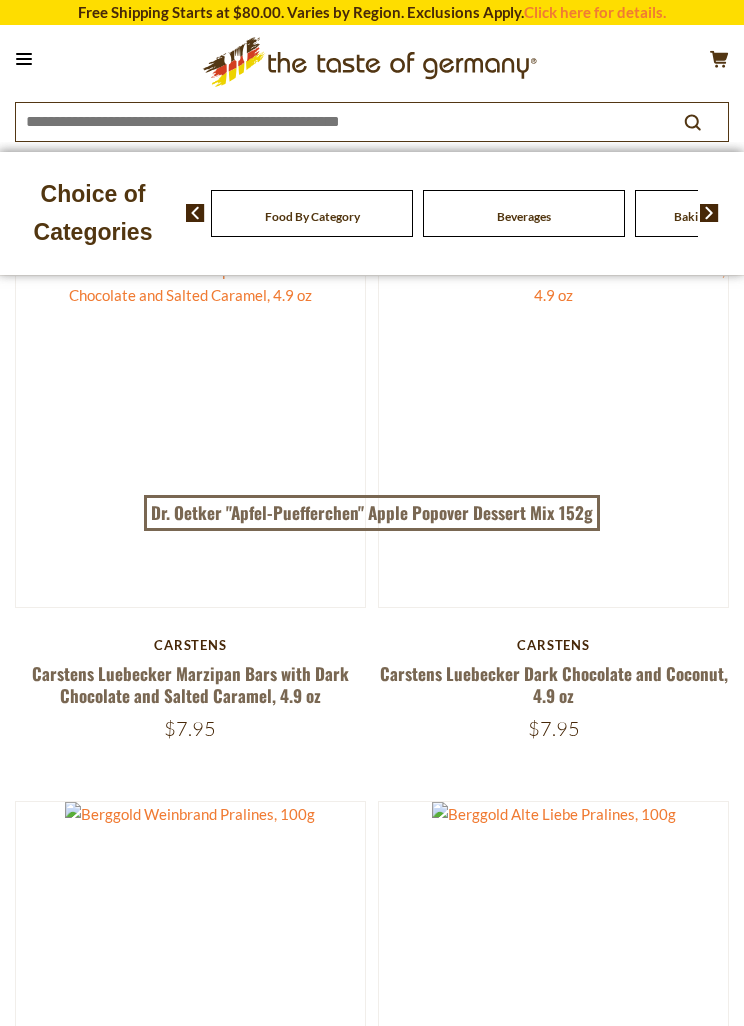 click at bounding box center (709, 213) 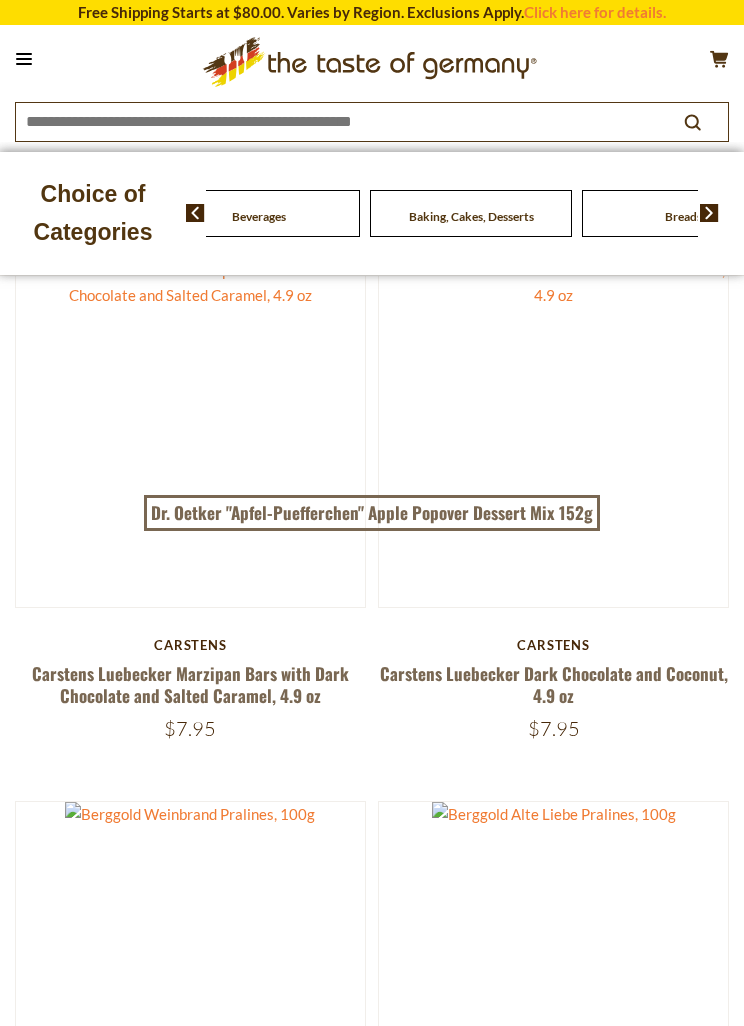 click at bounding box center [709, 213] 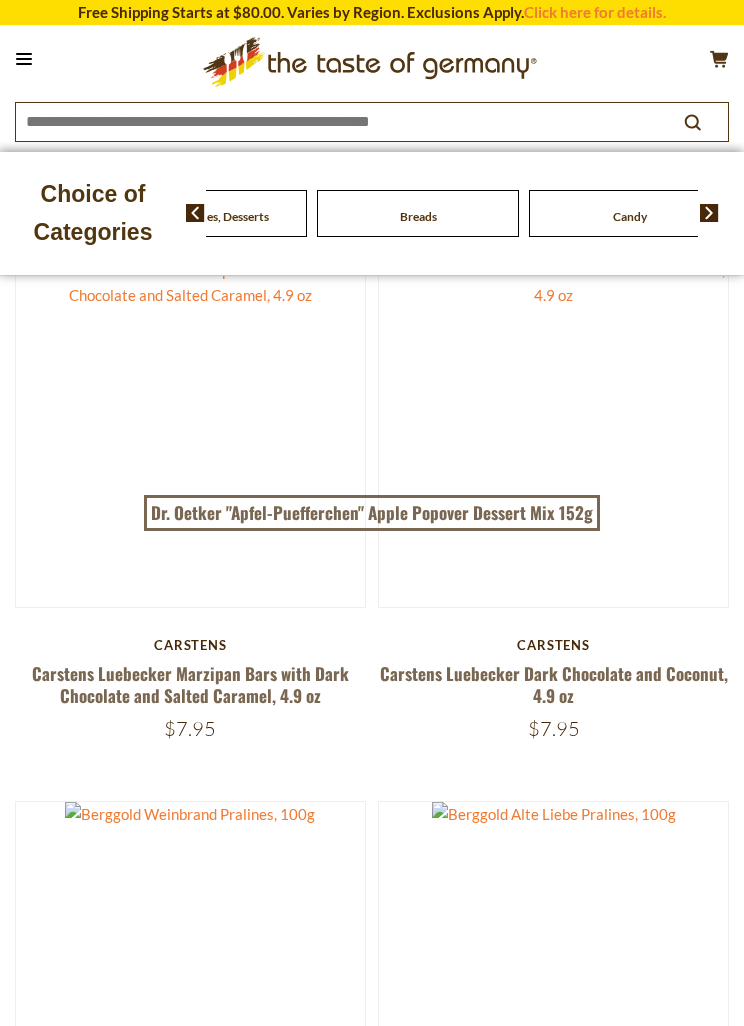 click at bounding box center (709, 213) 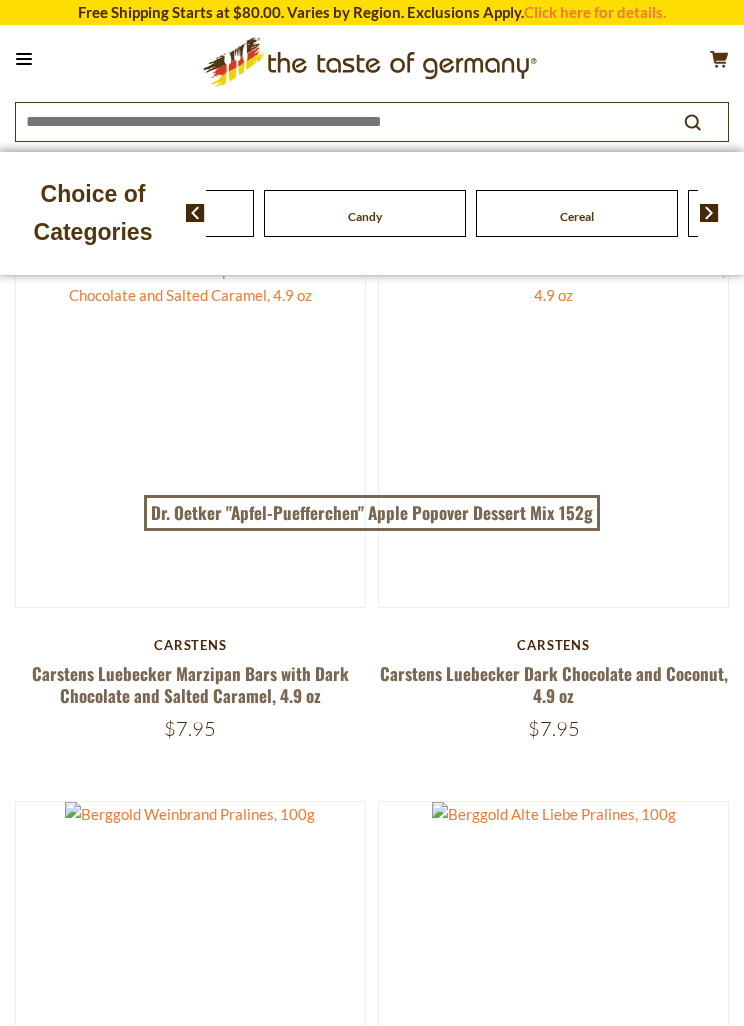 click at bounding box center (702, 213) 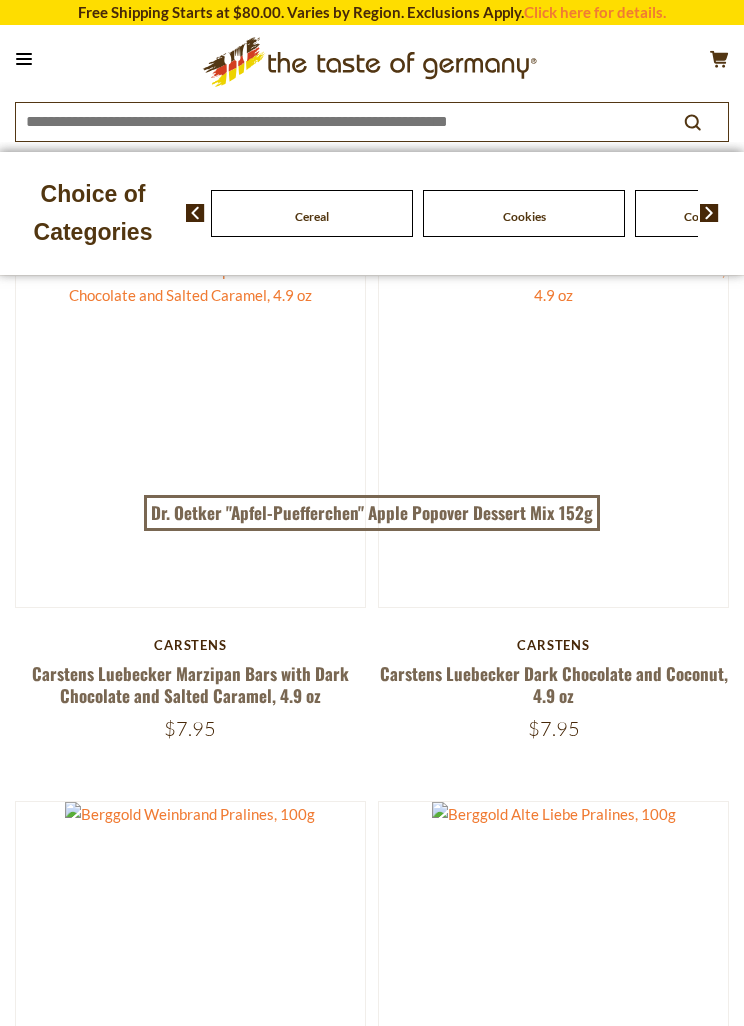 click on "Chocolate & Marzipan" at bounding box center (-748, 213) 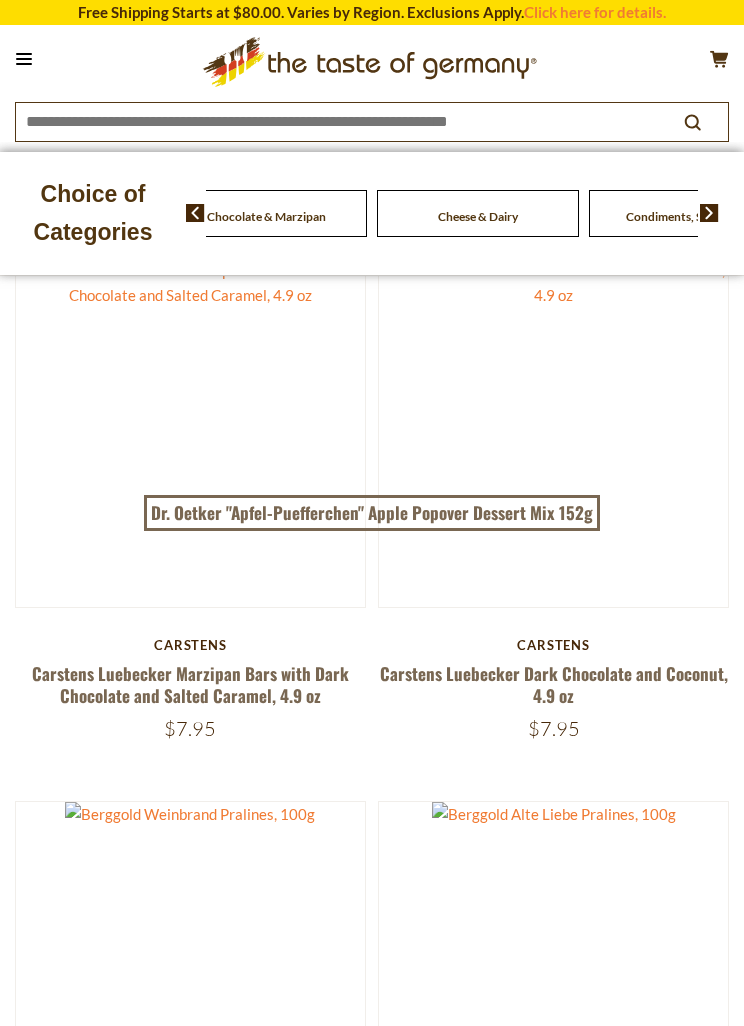 click at bounding box center [702, 213] 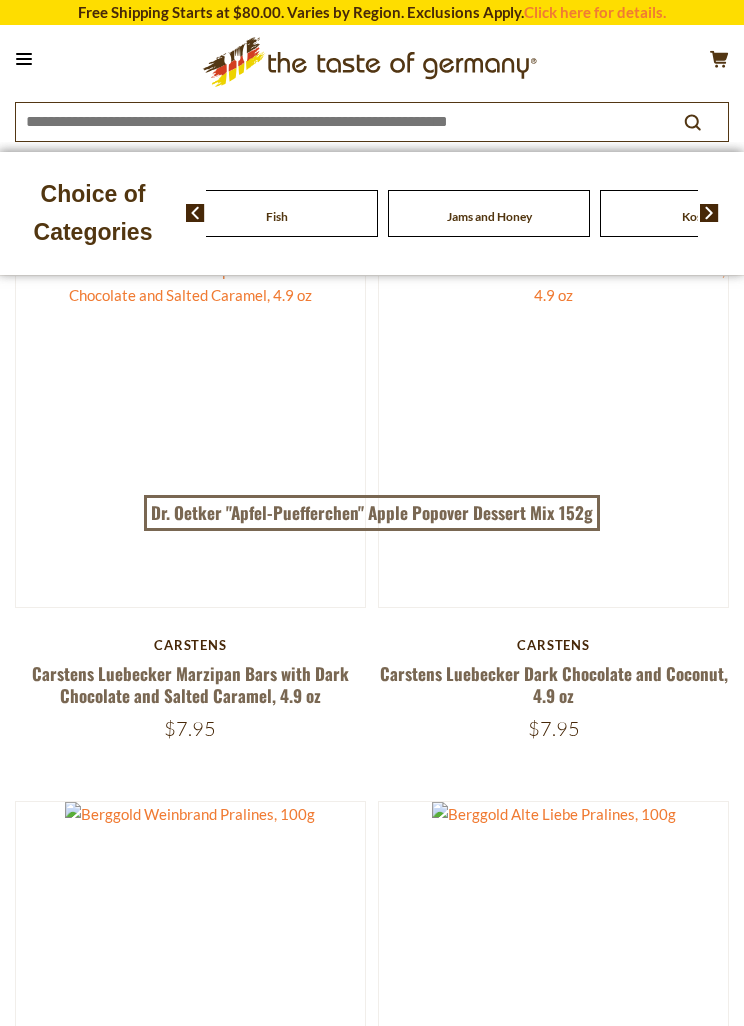 click on "Fish" at bounding box center (-2055, 213) 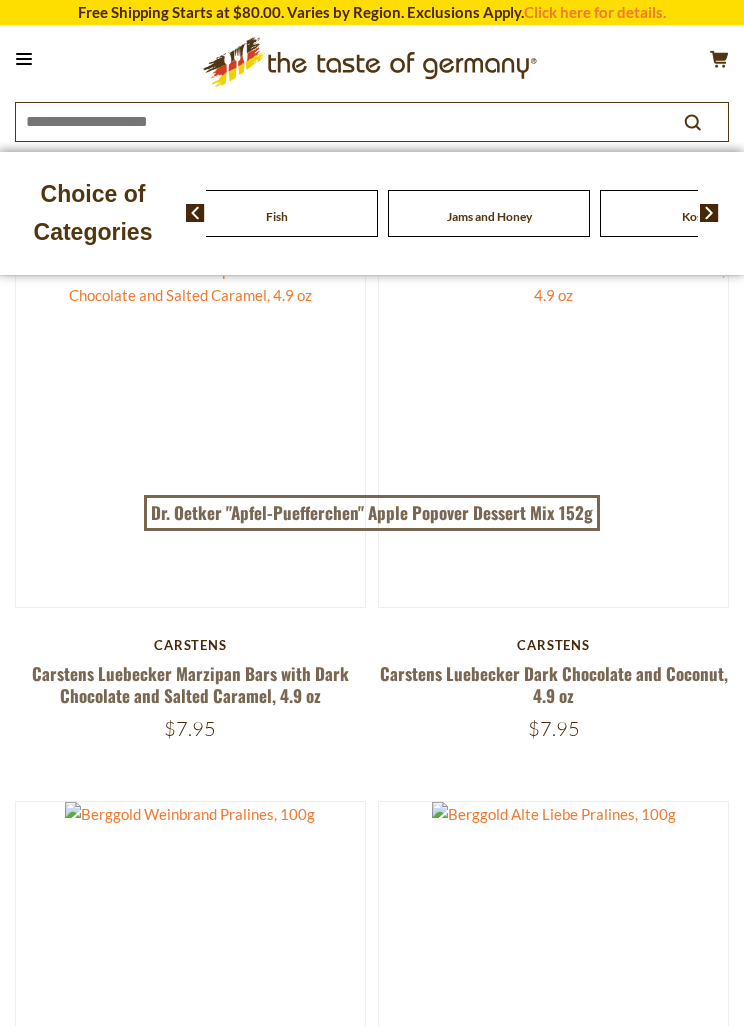 click at bounding box center (702, 213) 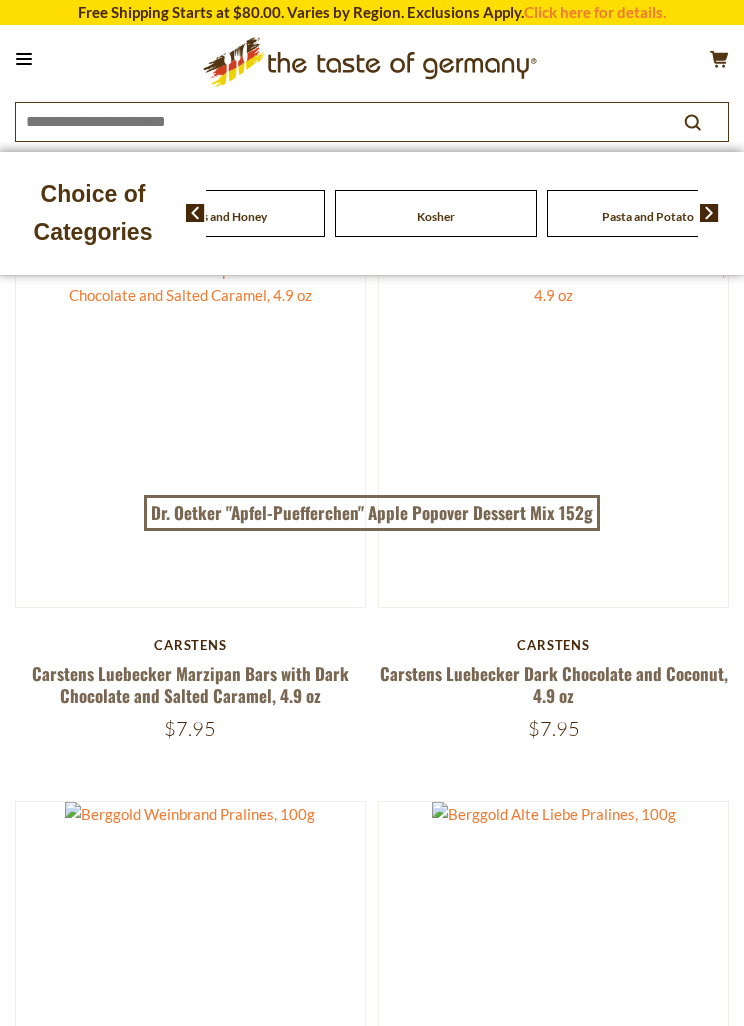 click at bounding box center [702, 213] 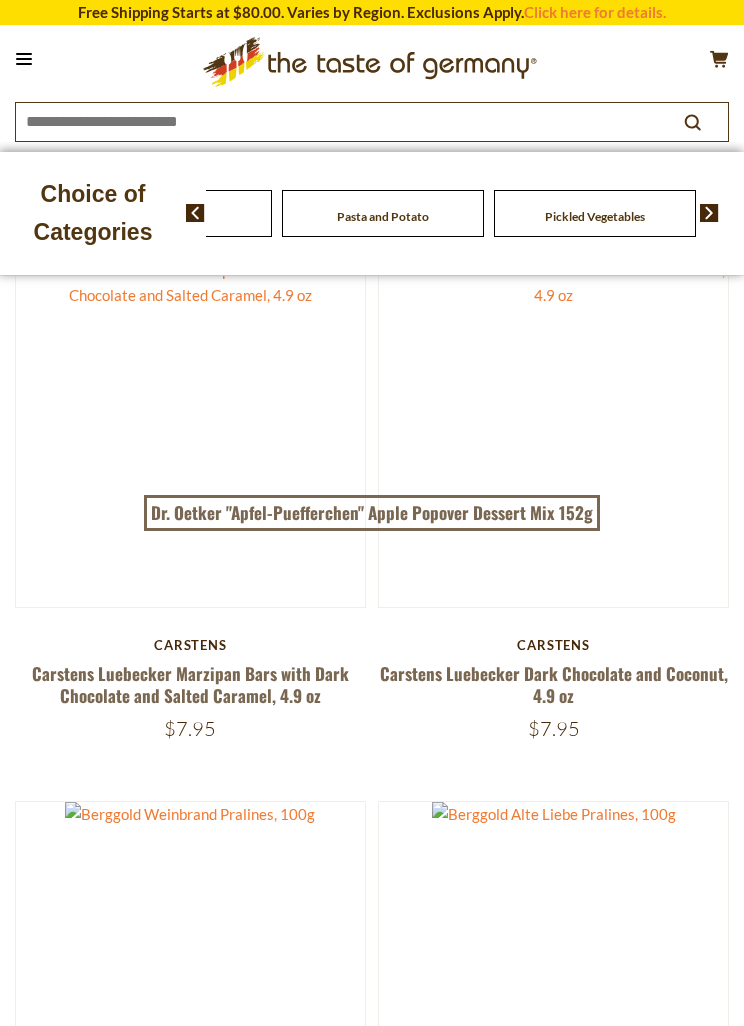 click at bounding box center [702, 213] 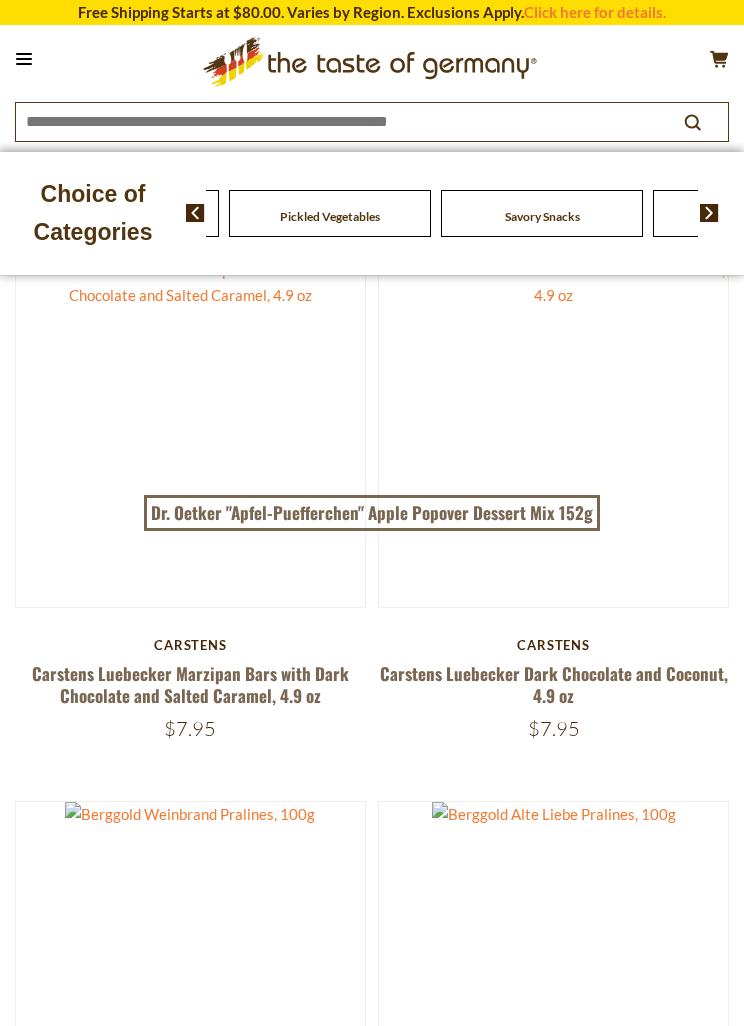 click on "Health & Wellness" at bounding box center (966, 216) 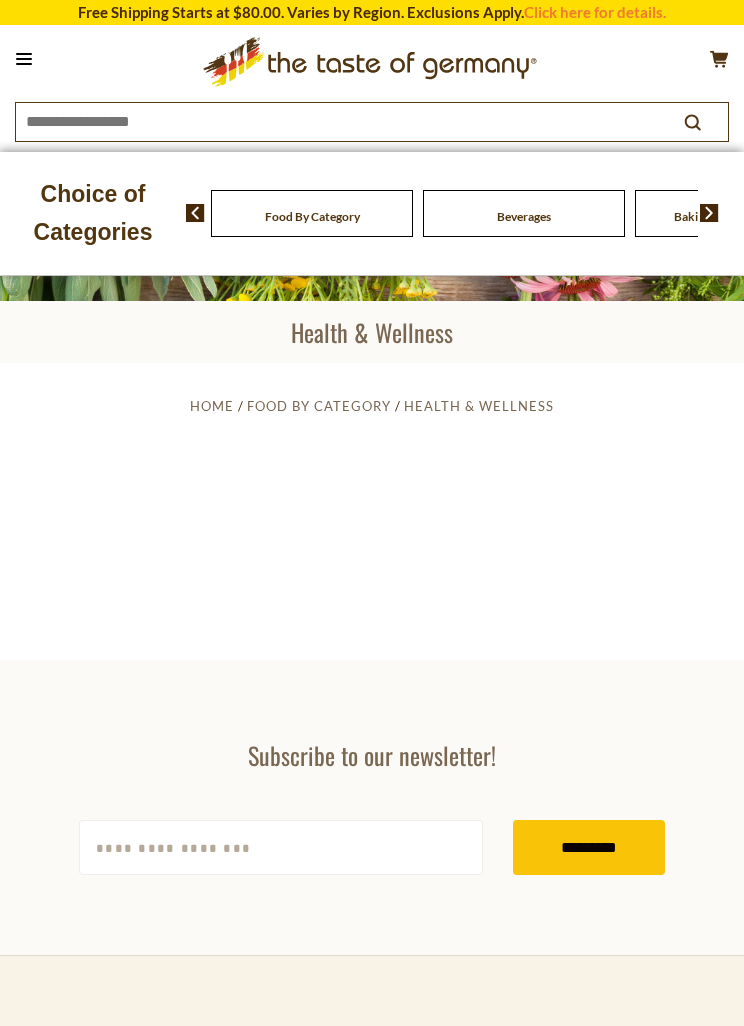 scroll, scrollTop: 0, scrollLeft: 0, axis: both 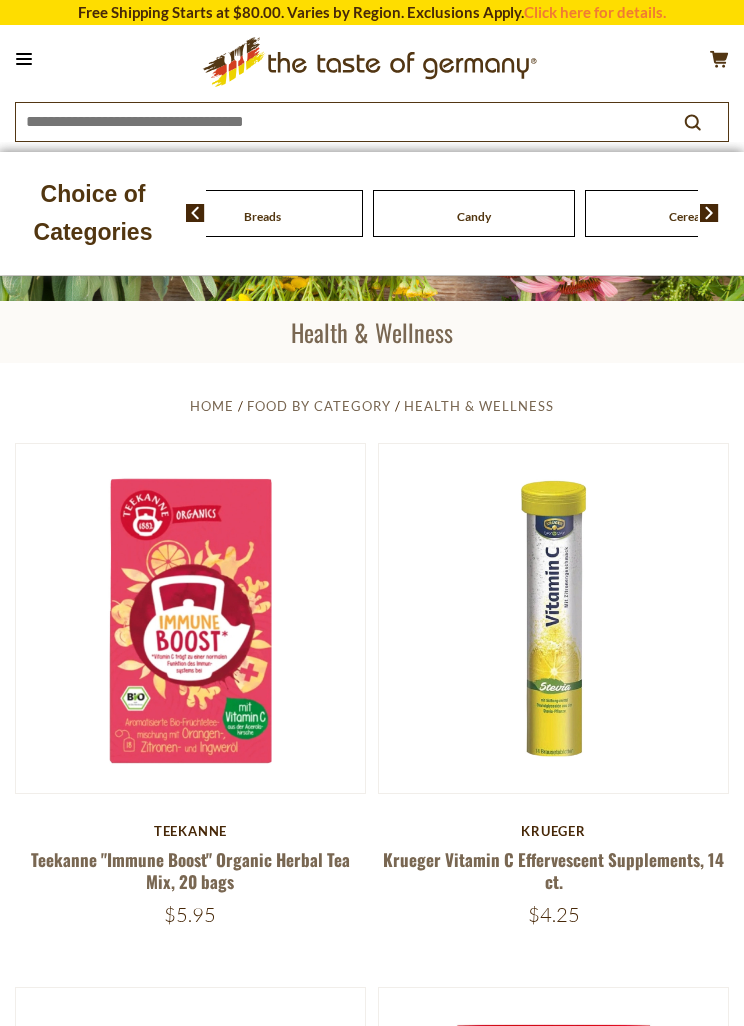 click on "Candy" at bounding box center (-374, 213) 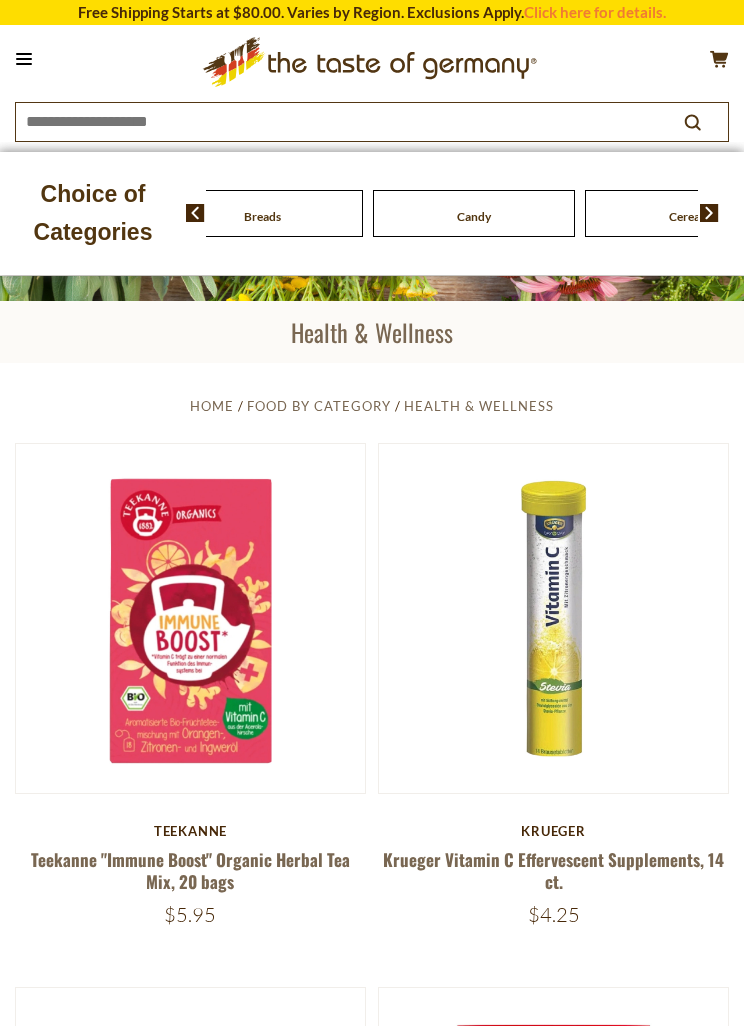 click at bounding box center (709, 213) 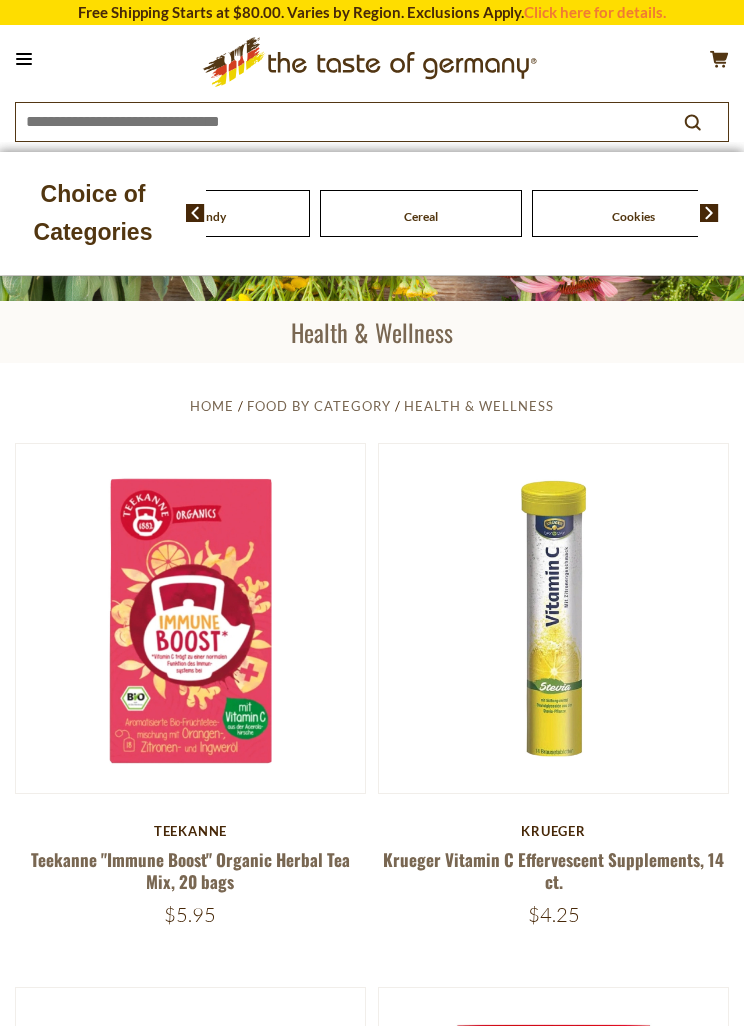 click at bounding box center [709, 213] 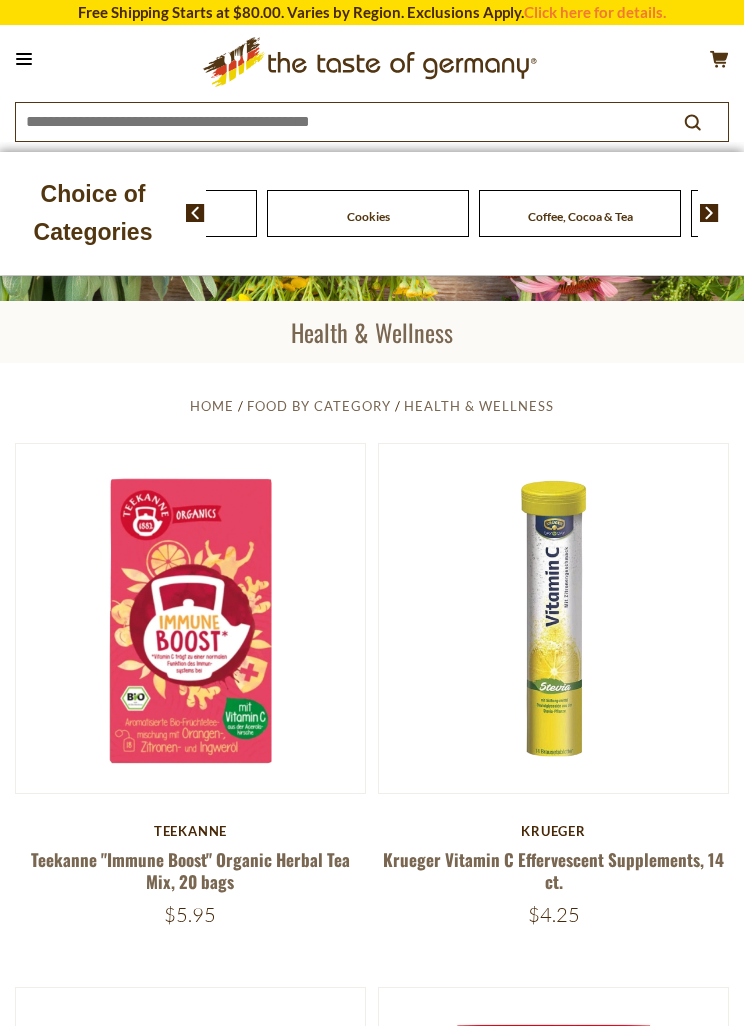 click at bounding box center [709, 213] 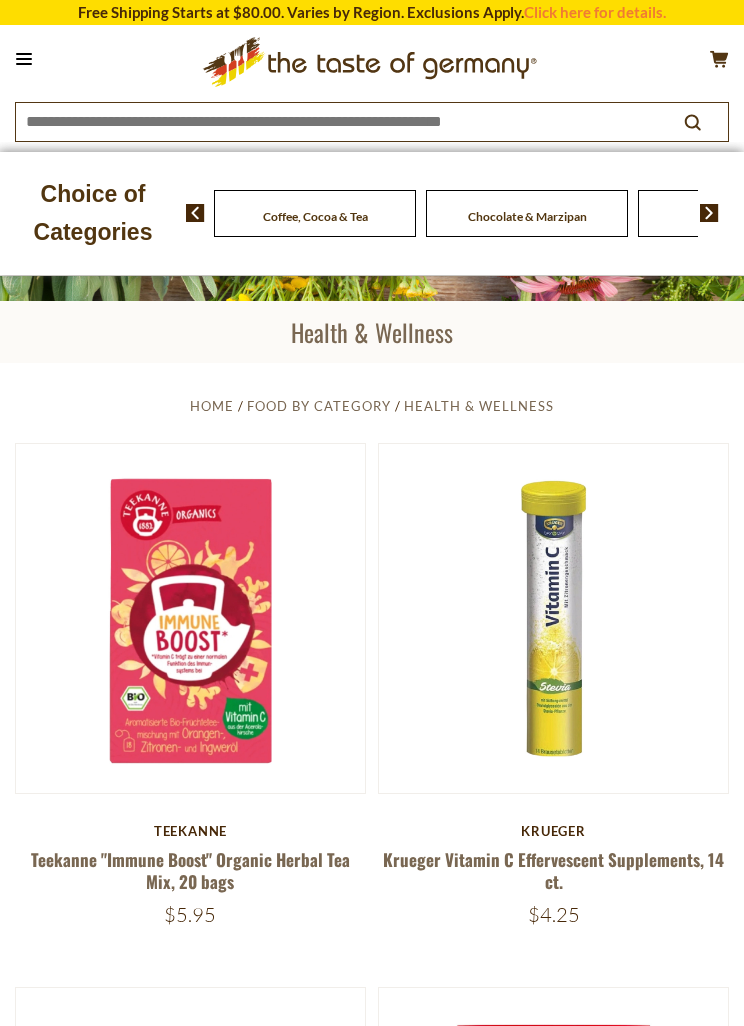 click at bounding box center [709, 213] 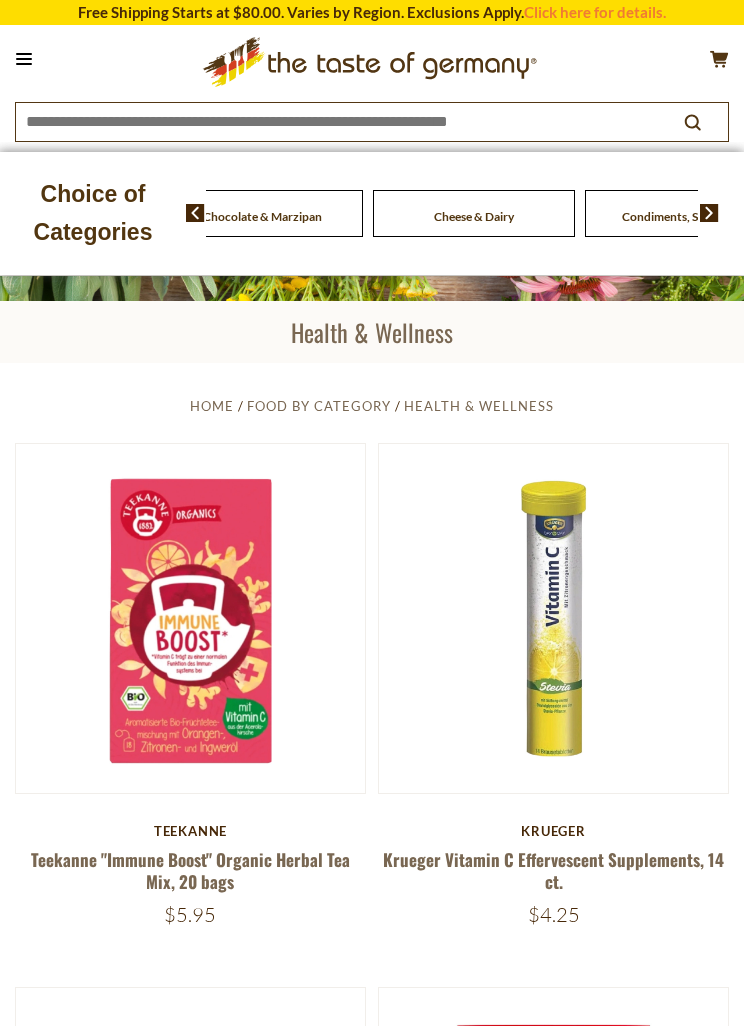 click at bounding box center (709, 213) 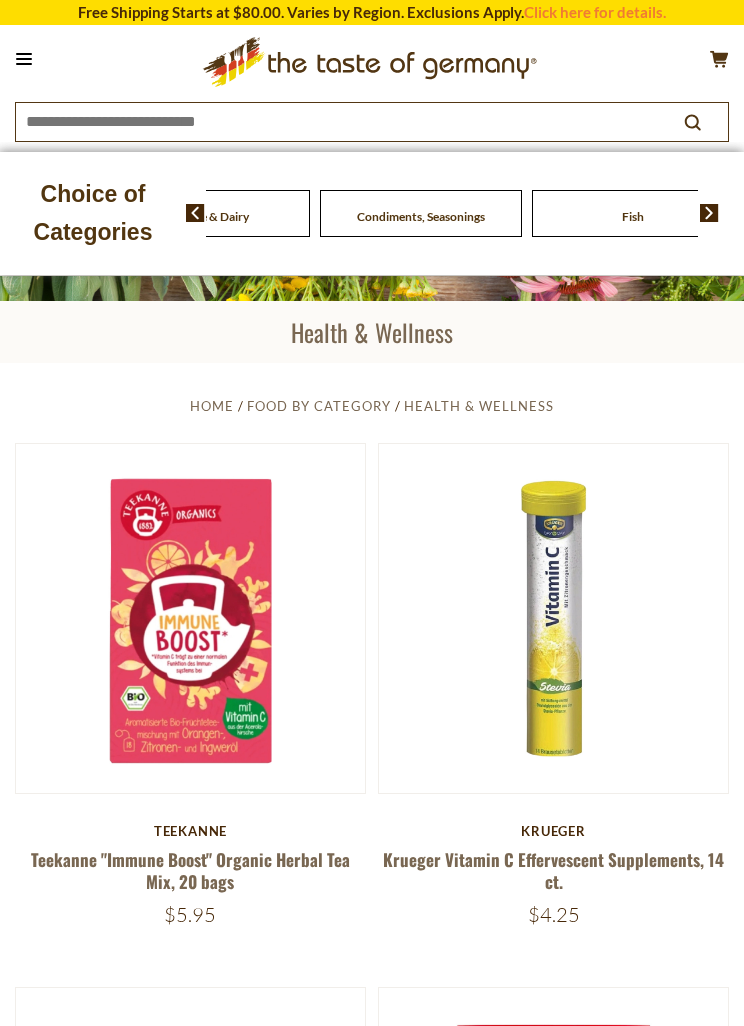 click on "Fish" at bounding box center [-1699, 213] 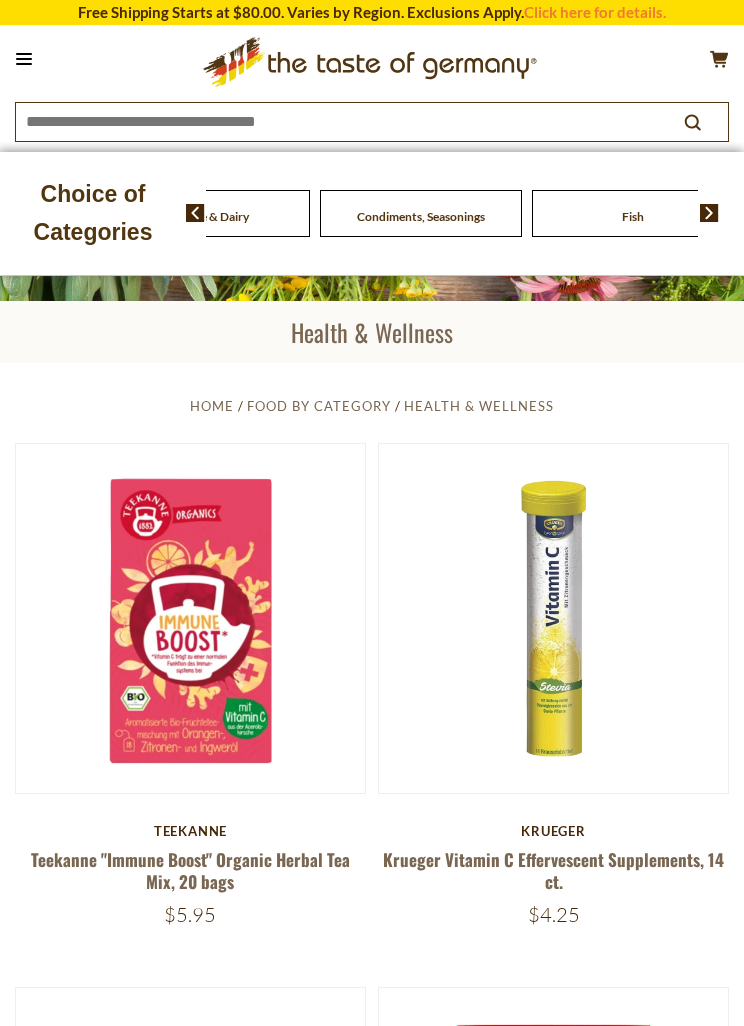 click at bounding box center (709, 213) 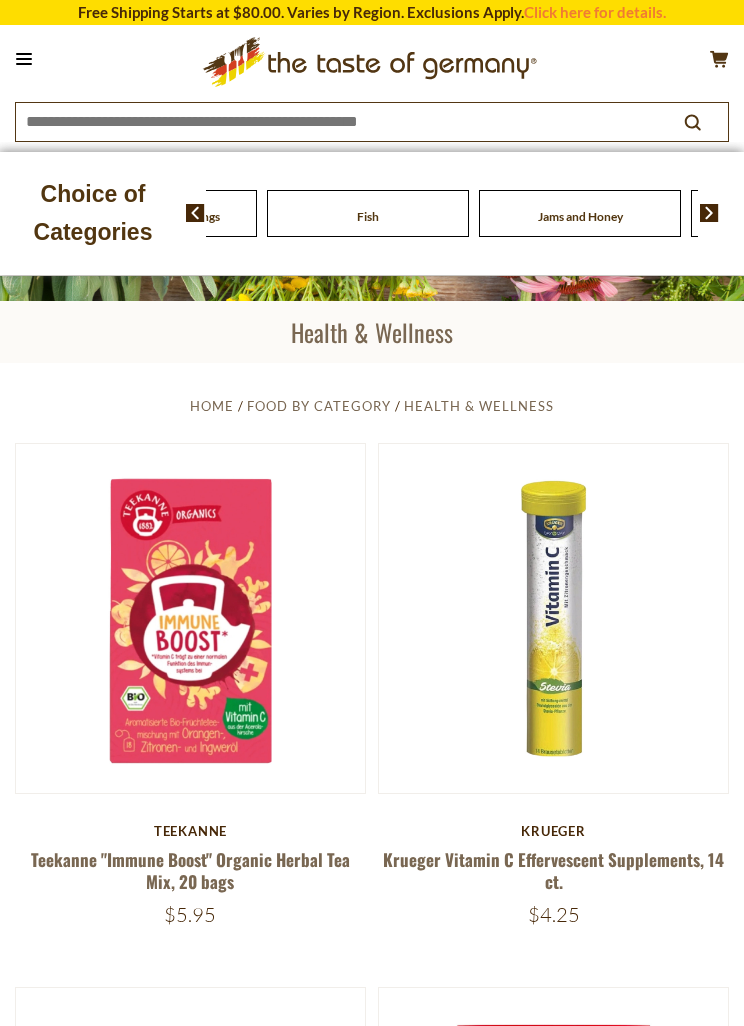click on "Kosher" at bounding box center (-1964, 213) 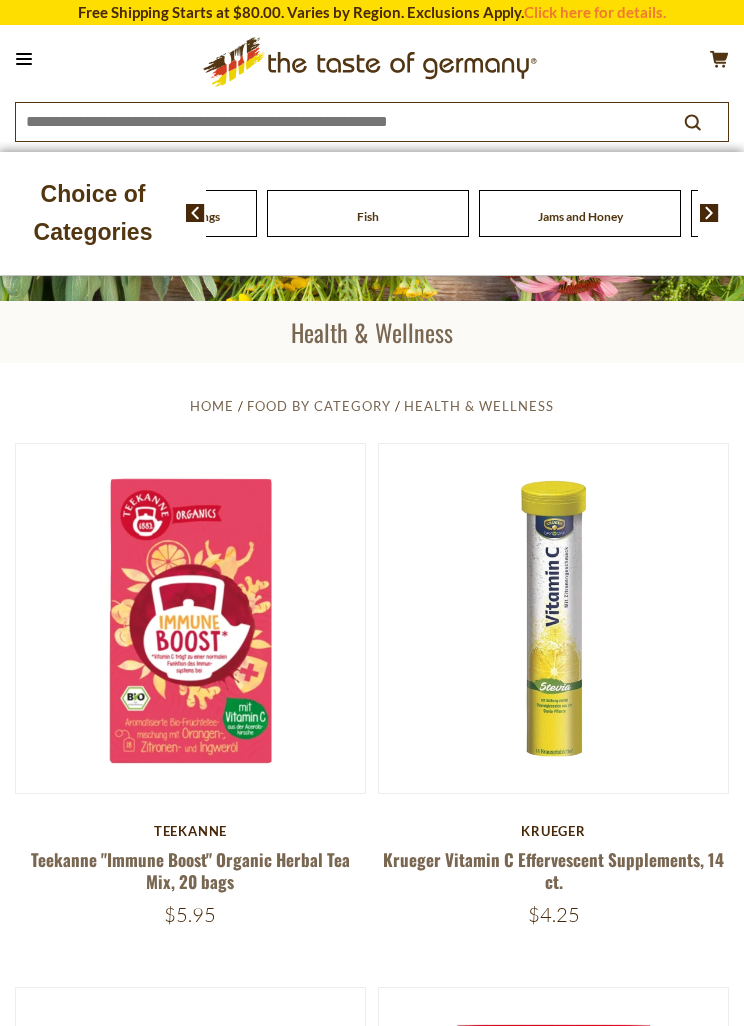 click at bounding box center [709, 213] 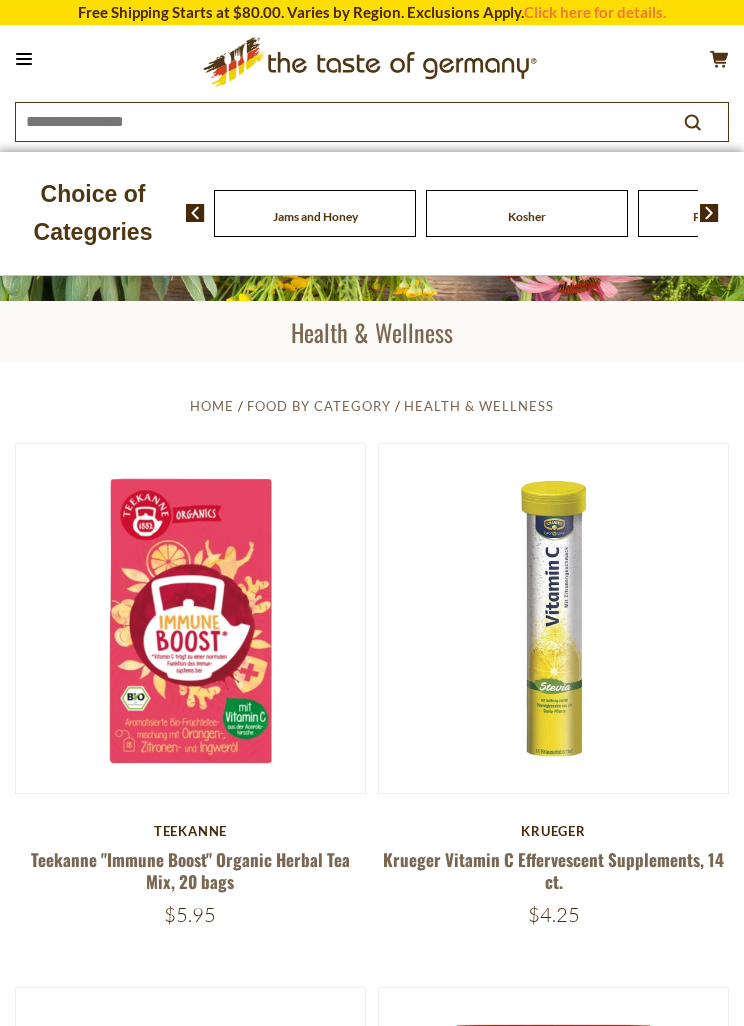 click at bounding box center (709, 213) 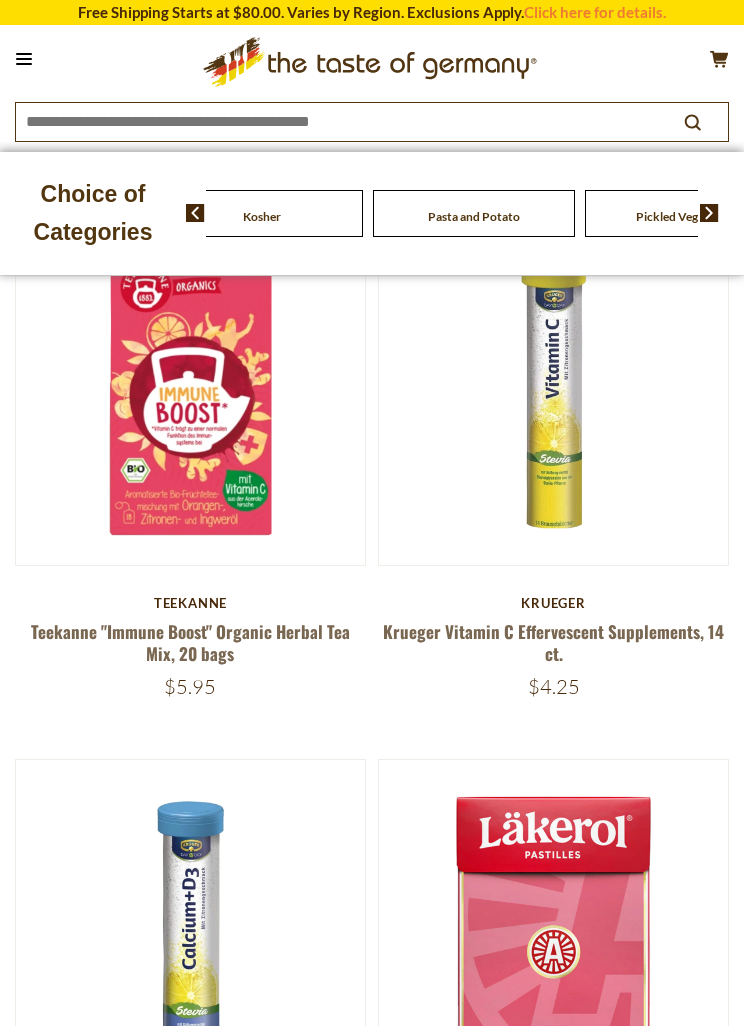scroll, scrollTop: 0, scrollLeft: 0, axis: both 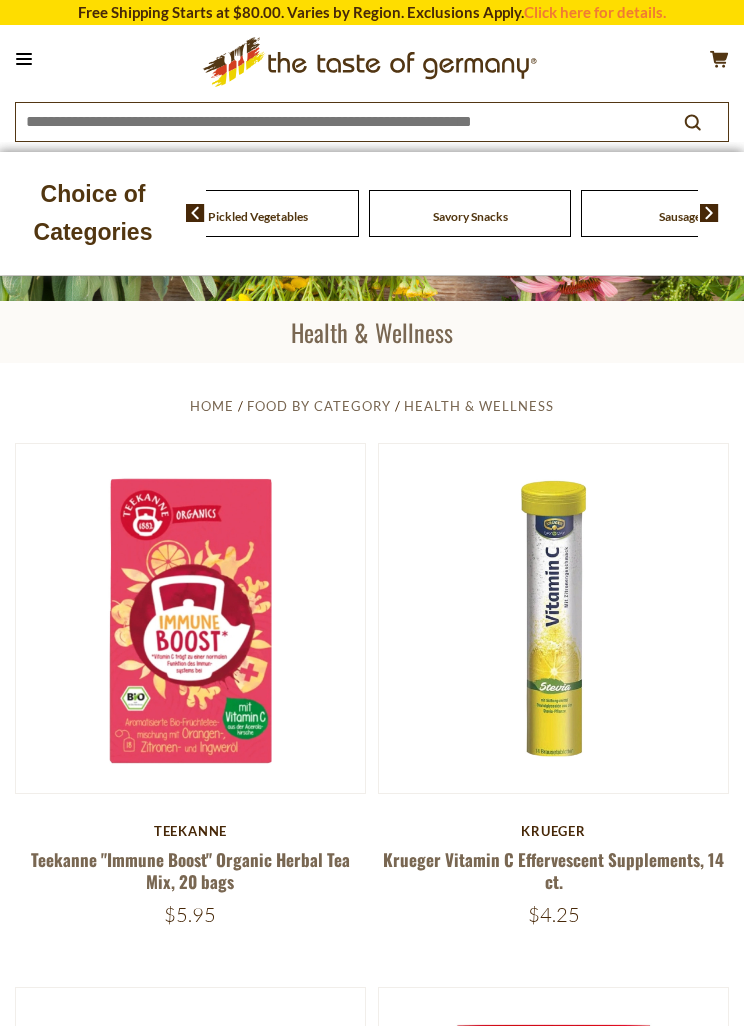 click on "Pickled Vegetables" at bounding box center (-2922, 213) 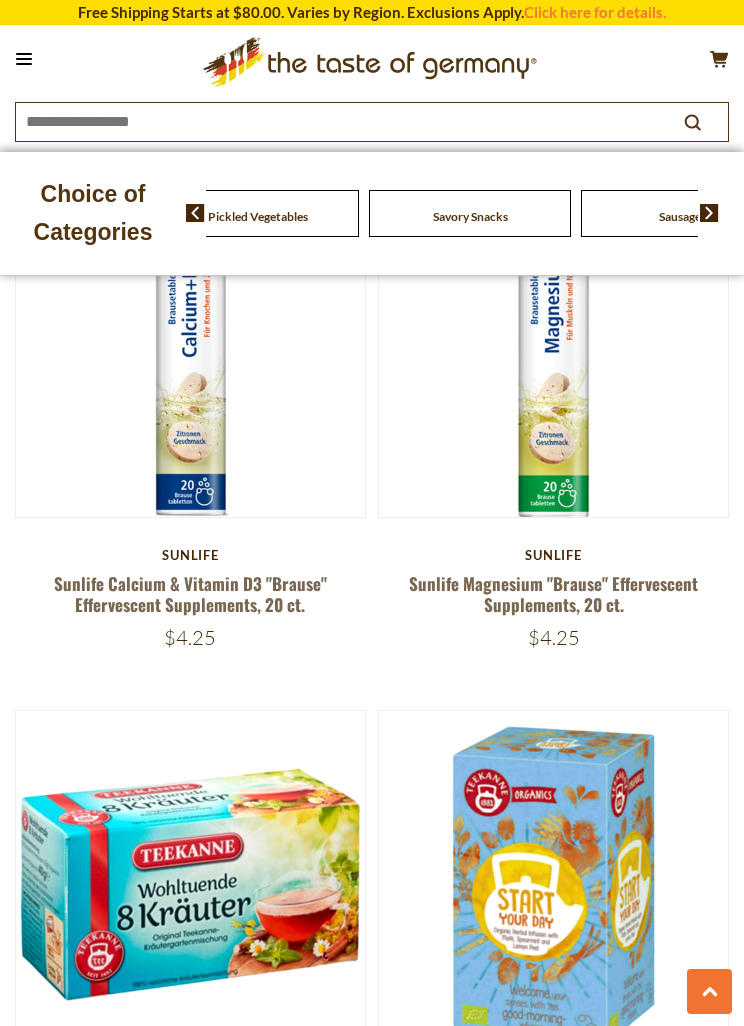 scroll, scrollTop: 2992, scrollLeft: 0, axis: vertical 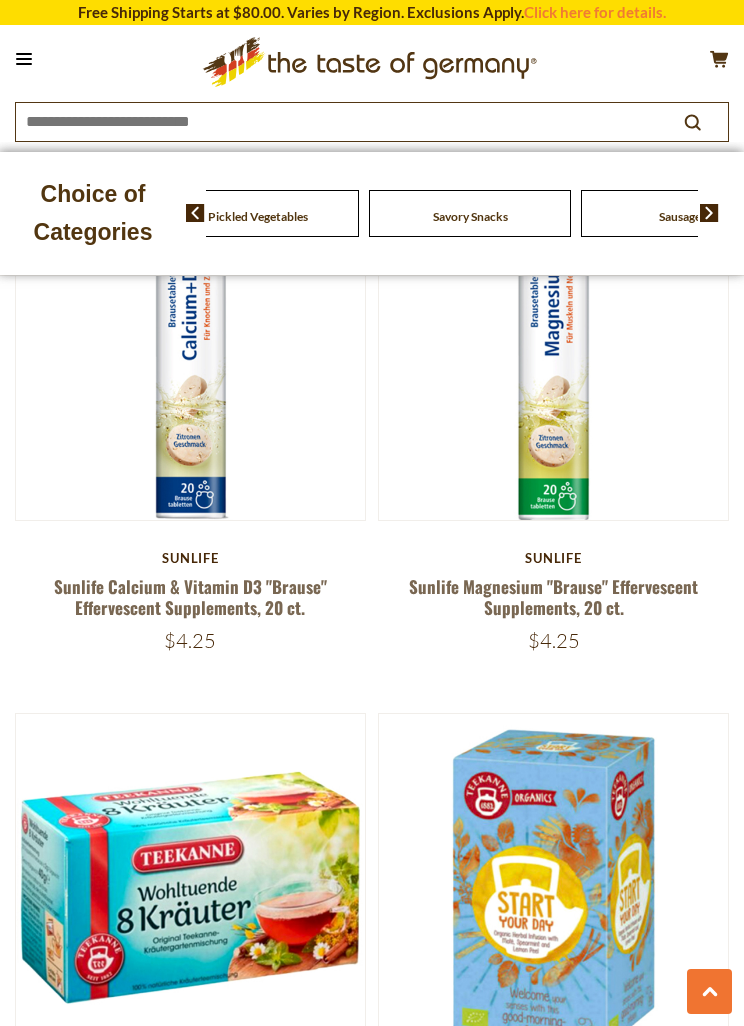 click at bounding box center (195, 213) 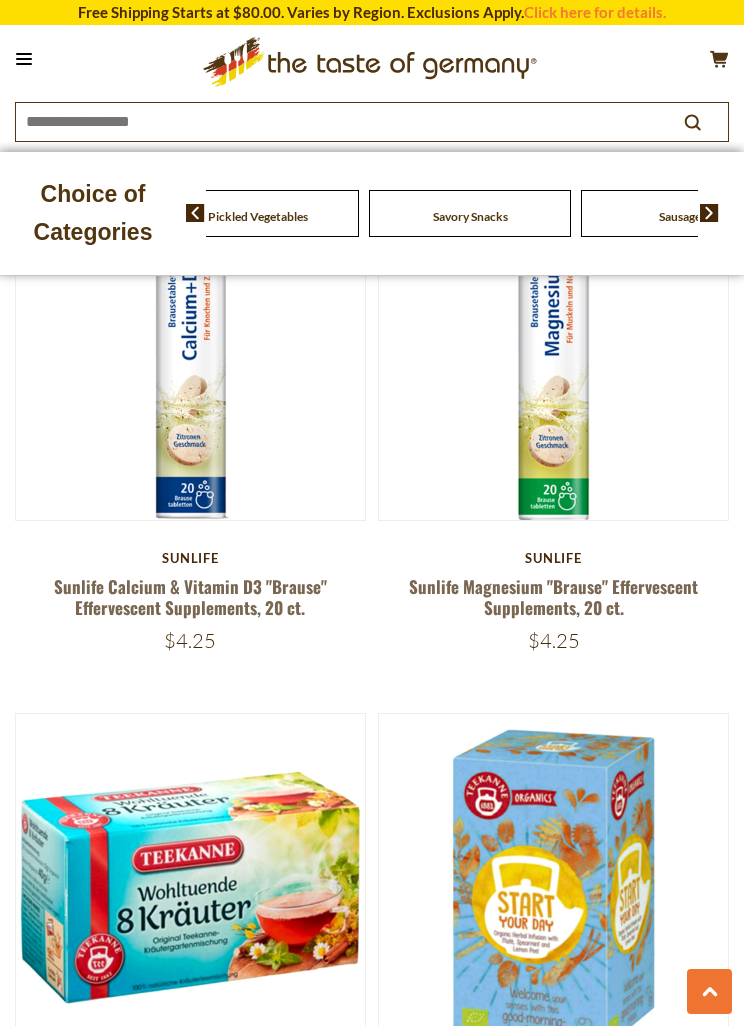 click on "Pasta and Potato" at bounding box center (46, 213) 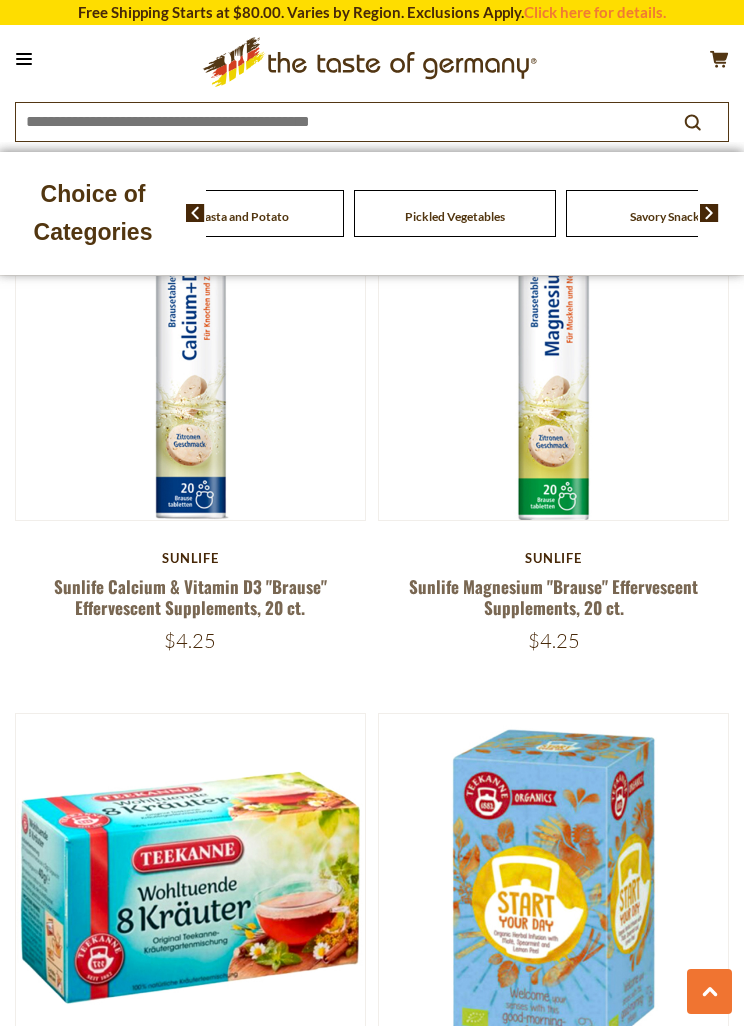 click on "Food By Category
Beverages
Baking, Cakes, Desserts
Breads
Candy
Cereal
Cookies
Coffee, Cocoa & Tea
Chocolate & Marzipan
Cheese & Dairy
Fish" at bounding box center [-817, 213] 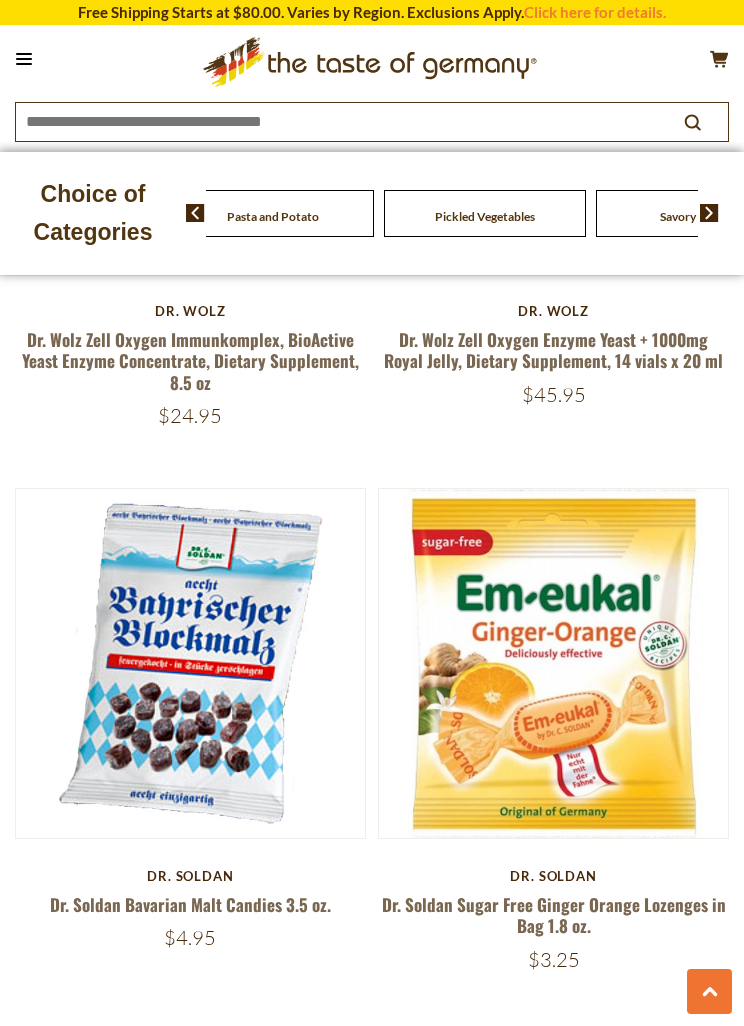 scroll, scrollTop: 0, scrollLeft: 0, axis: both 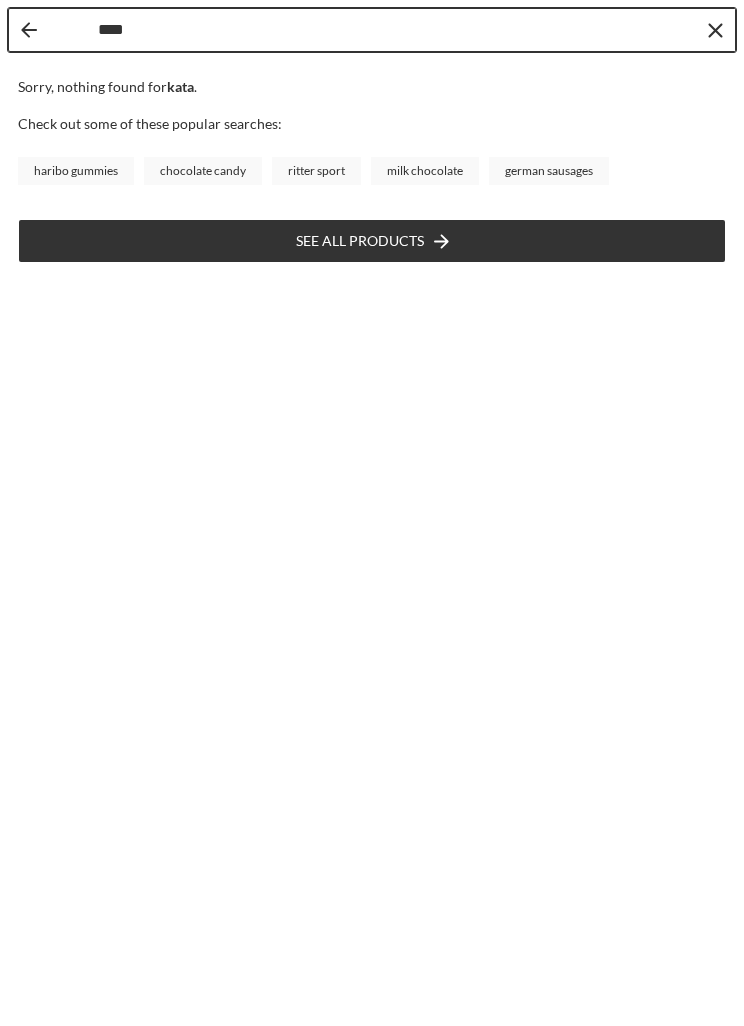 type on "*****" 